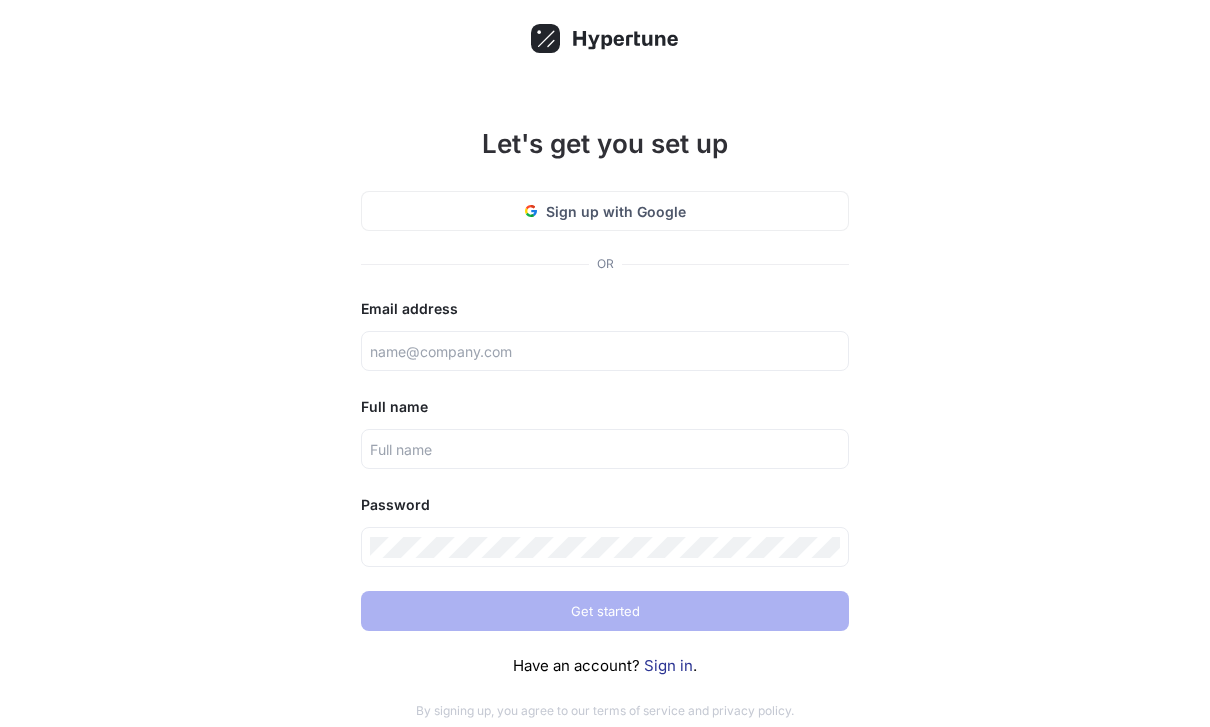 scroll, scrollTop: 0, scrollLeft: 0, axis: both 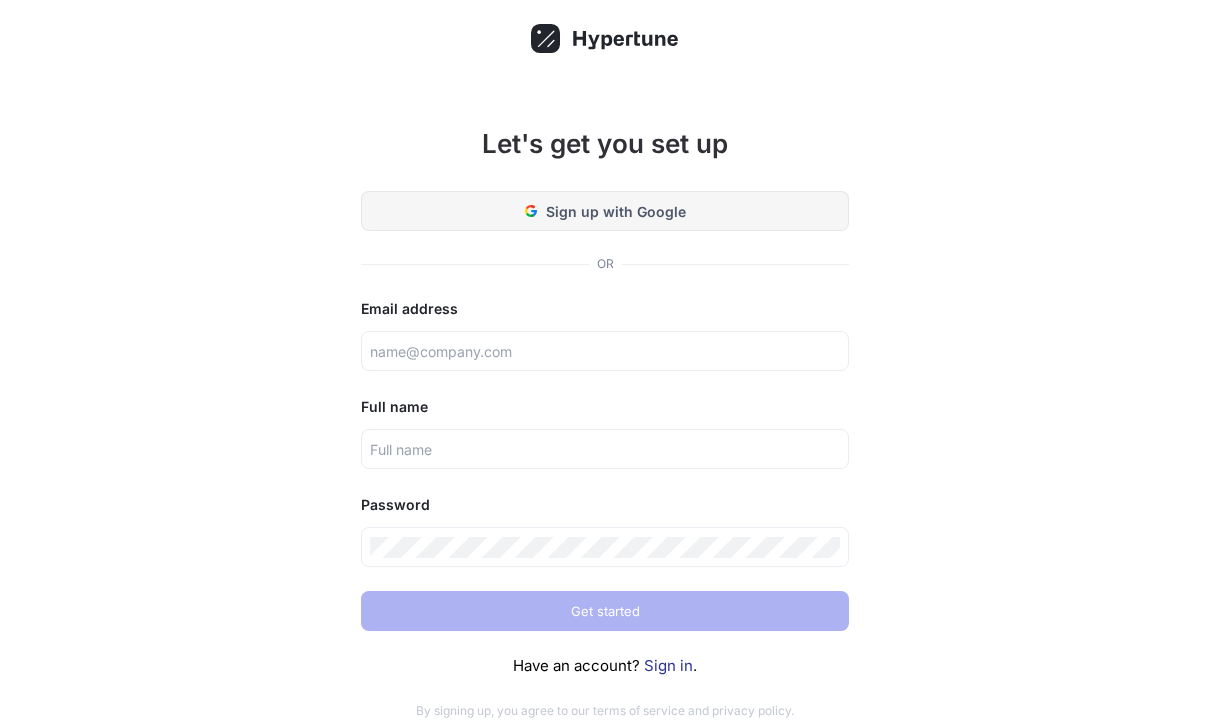 click on "Sign up with Google" at bounding box center (616, 211) 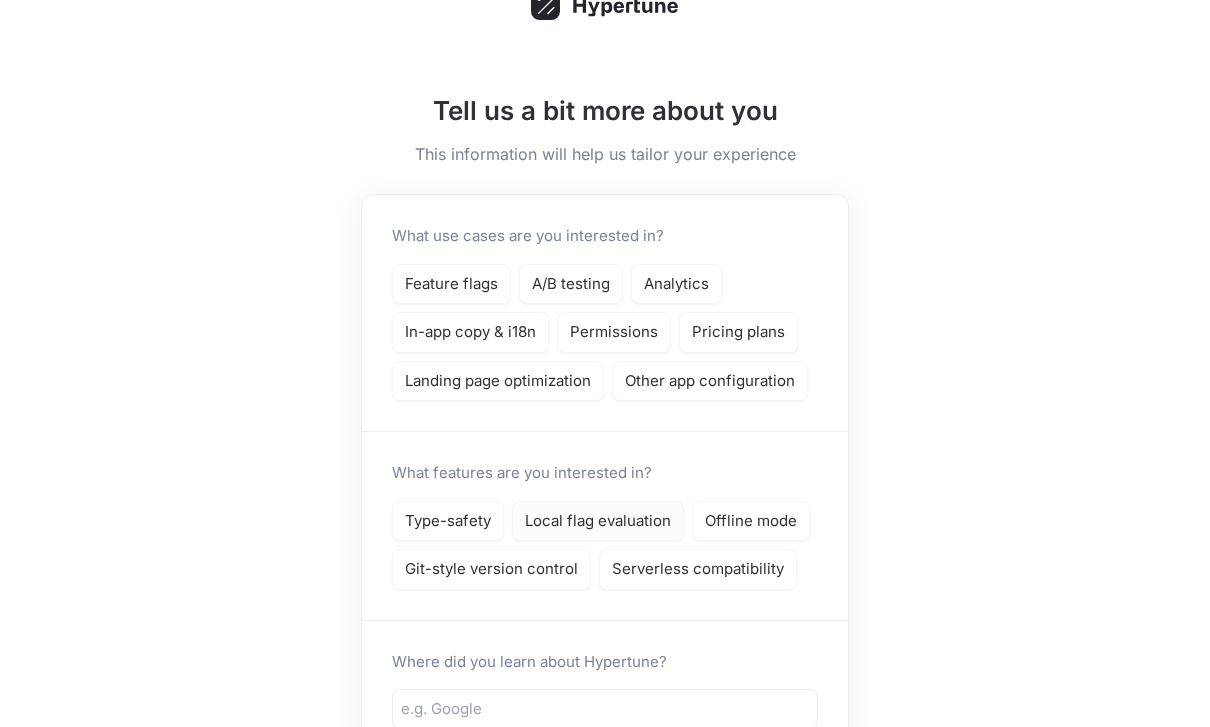 scroll, scrollTop: 132, scrollLeft: 0, axis: vertical 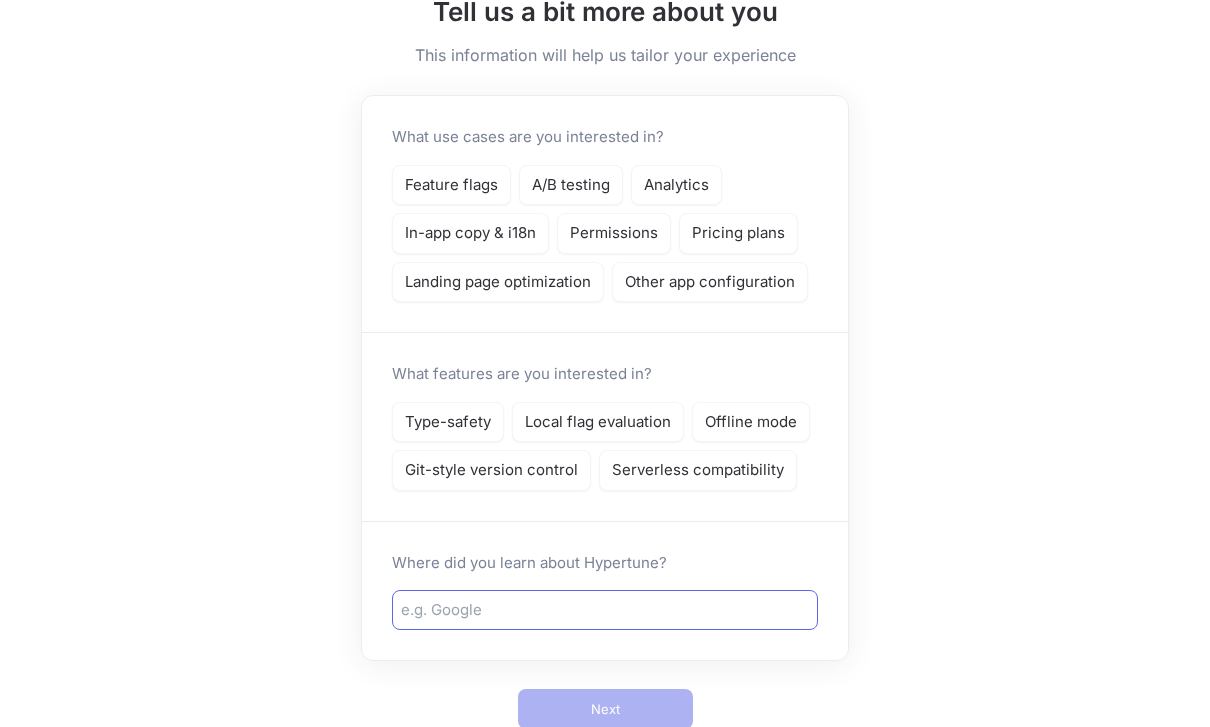 click at bounding box center [605, 610] 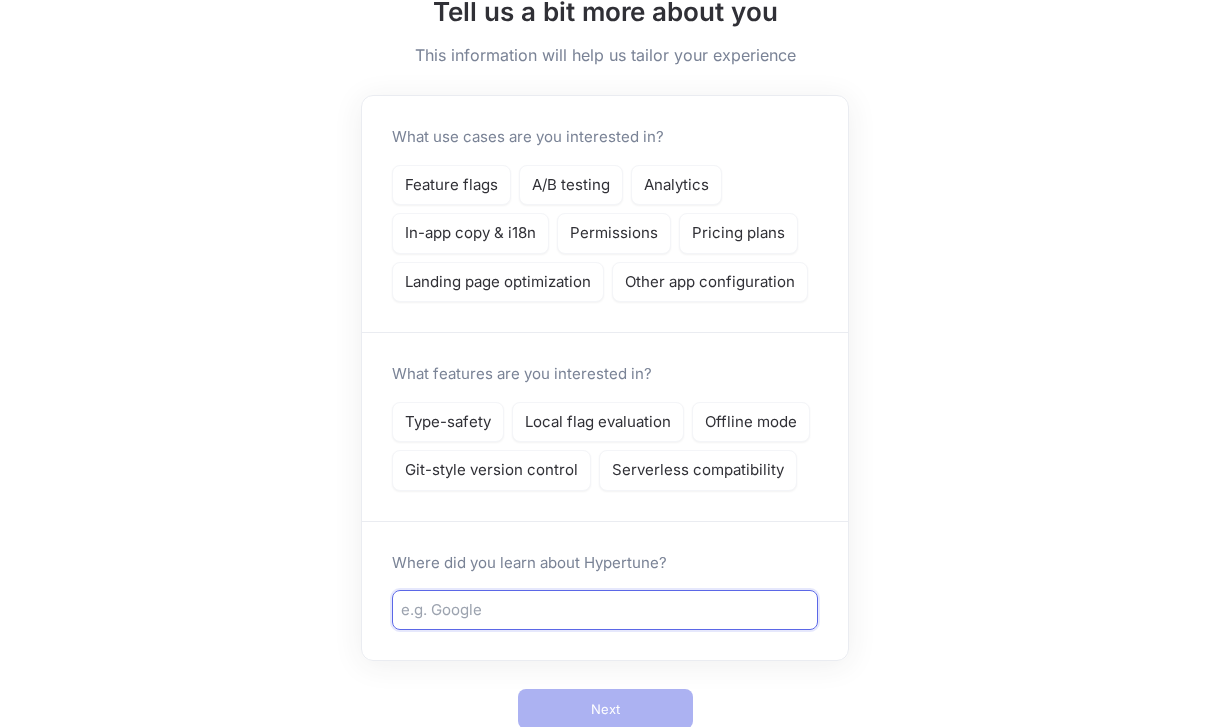 click at bounding box center (605, 610) 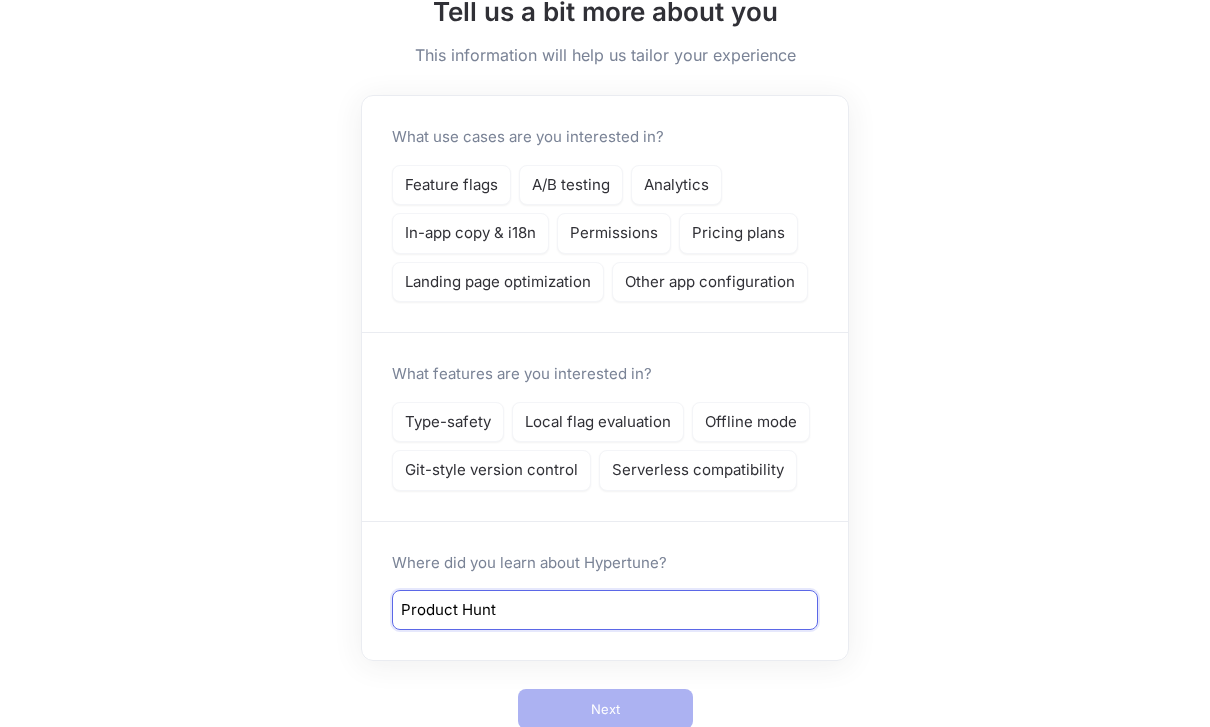 type on "Product Hunt" 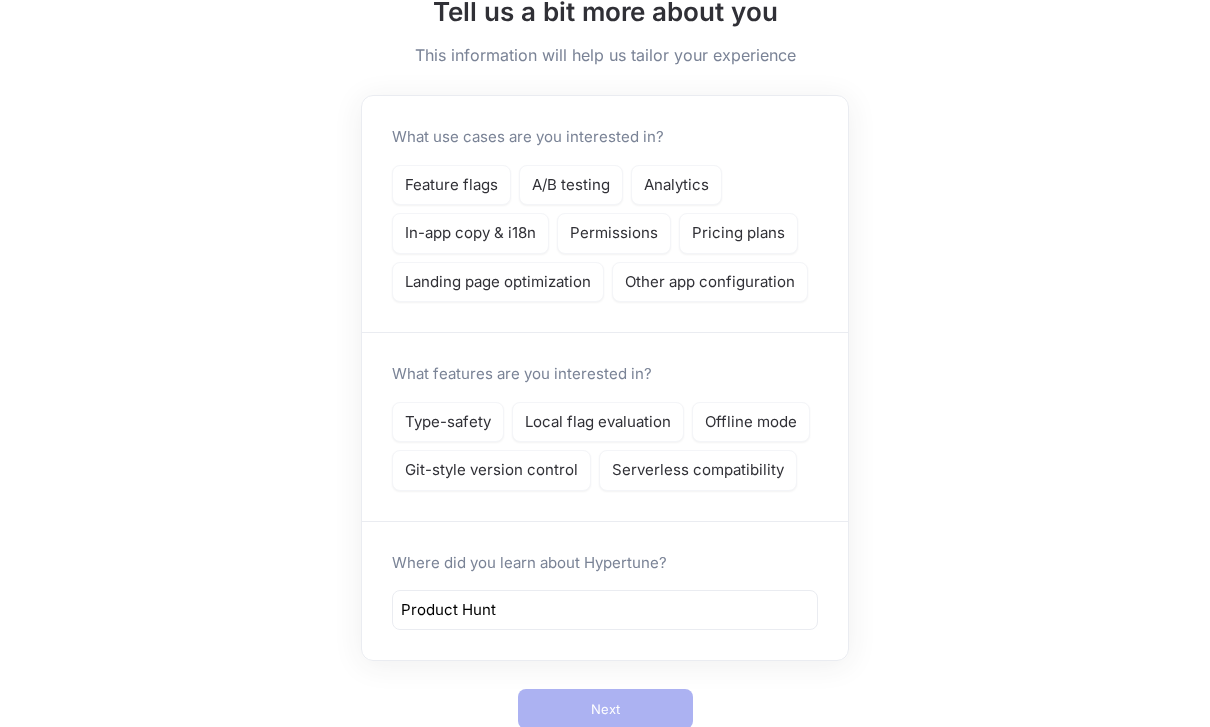 click on "Tell us a bit more about you This information will help us tailor your experience What use cases are you interested in? Feature flags A/B testing Analytics In-app copy & i18n Permissions Pricing plans Landing page optimization Other app configuration What features are you interested in? Type-safety Local flag evaluation Offline mode Git-style version control Serverless compatibility Where did you learn about Hypertune? Product Hunt ©  2025  Hypertune Ltd Terms of service Privacy policy" at bounding box center (605, 331) 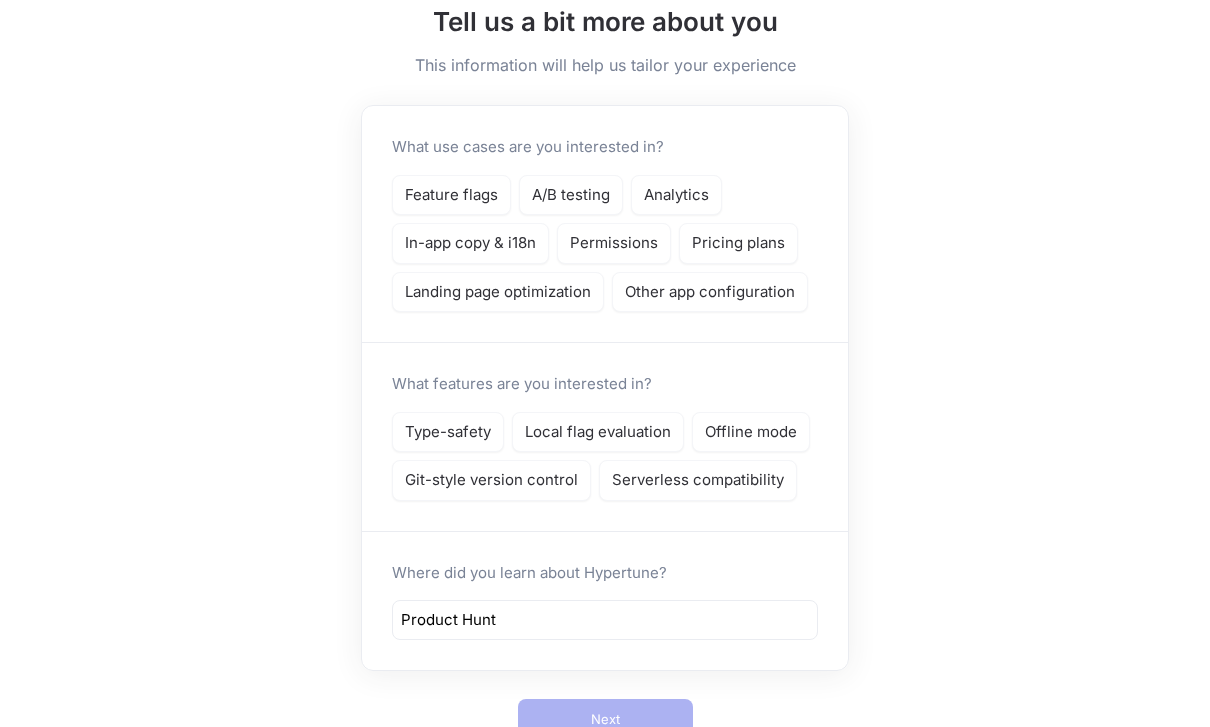 scroll, scrollTop: 98, scrollLeft: 0, axis: vertical 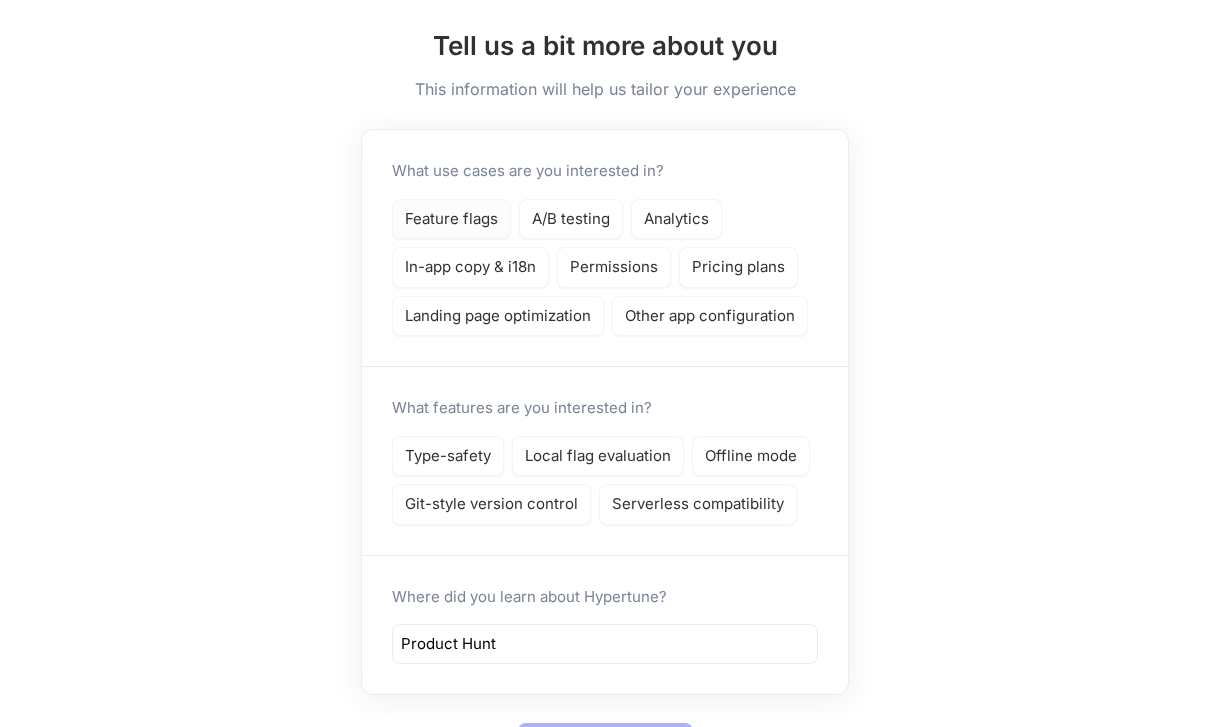 click on "Feature flags" at bounding box center [451, 219] 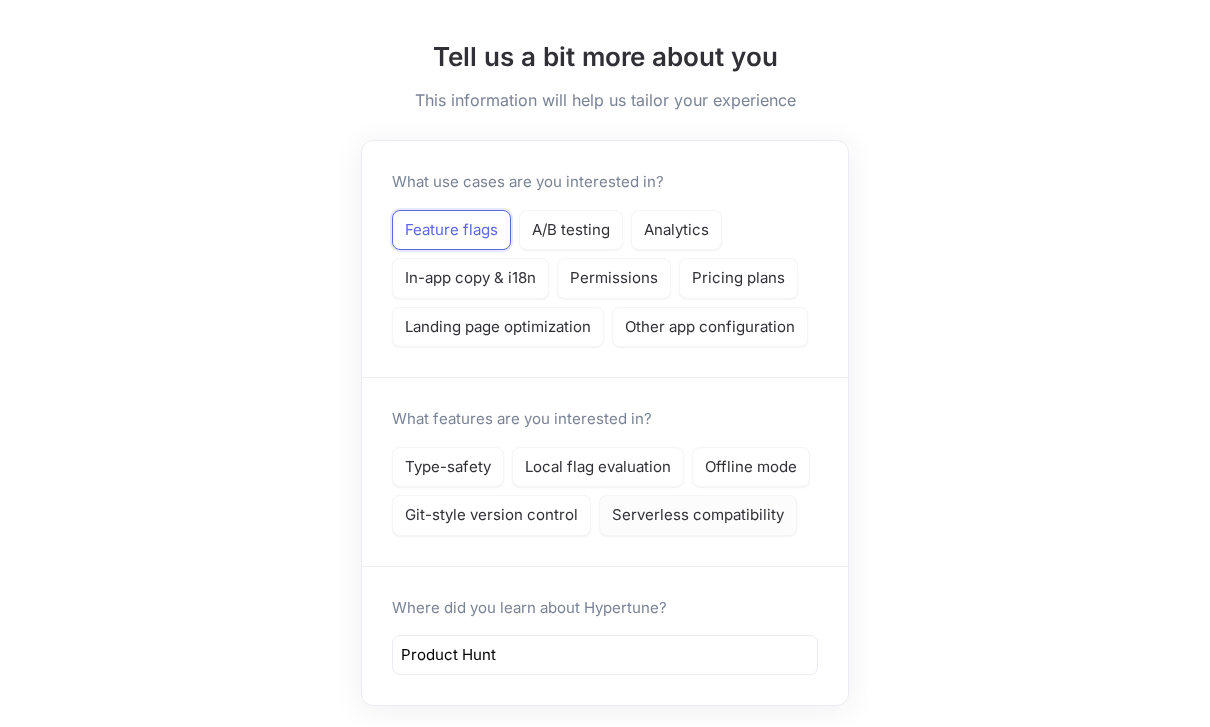 scroll, scrollTop: 132, scrollLeft: 0, axis: vertical 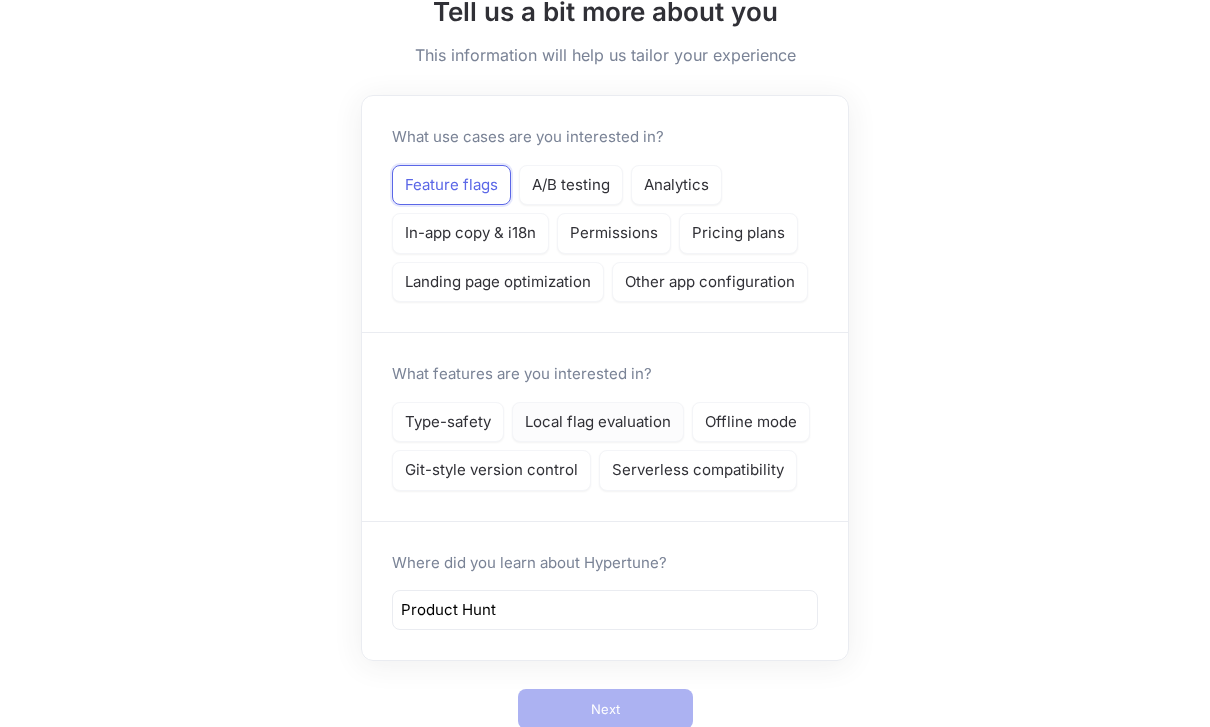 click on "Local flag evaluation" at bounding box center [598, 422] 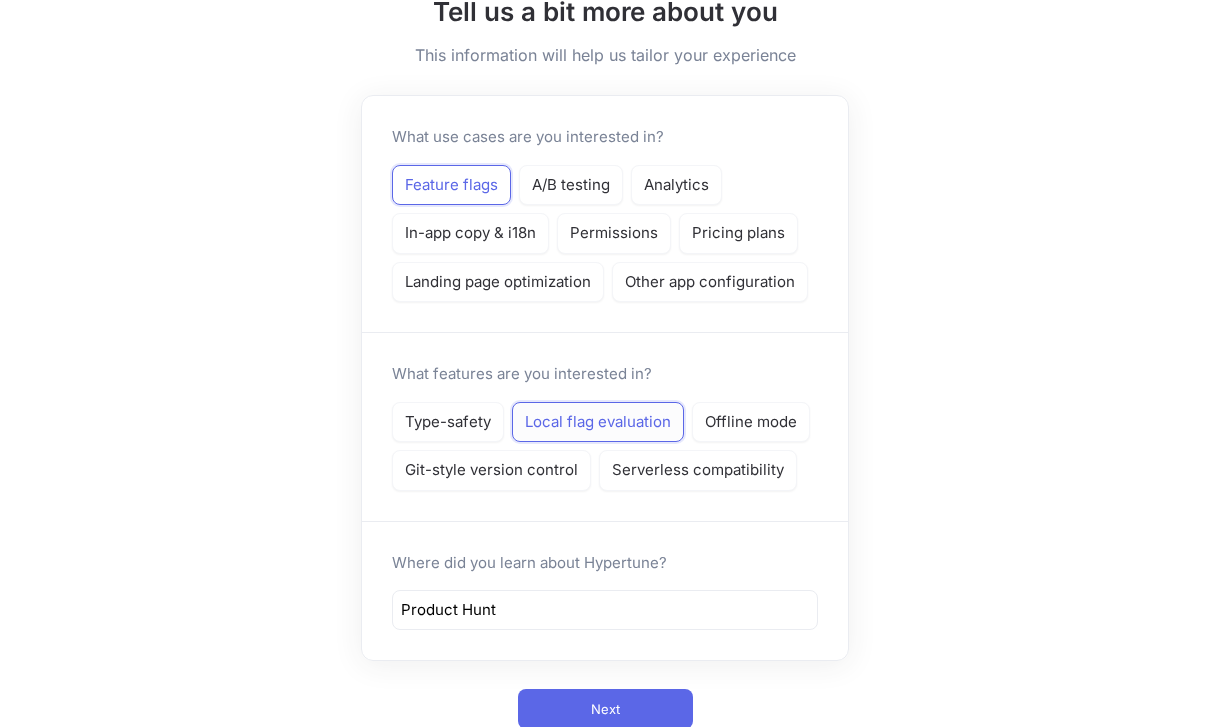 drag, startPoint x: 617, startPoint y: 423, endPoint x: 637, endPoint y: 433, distance: 22.36068 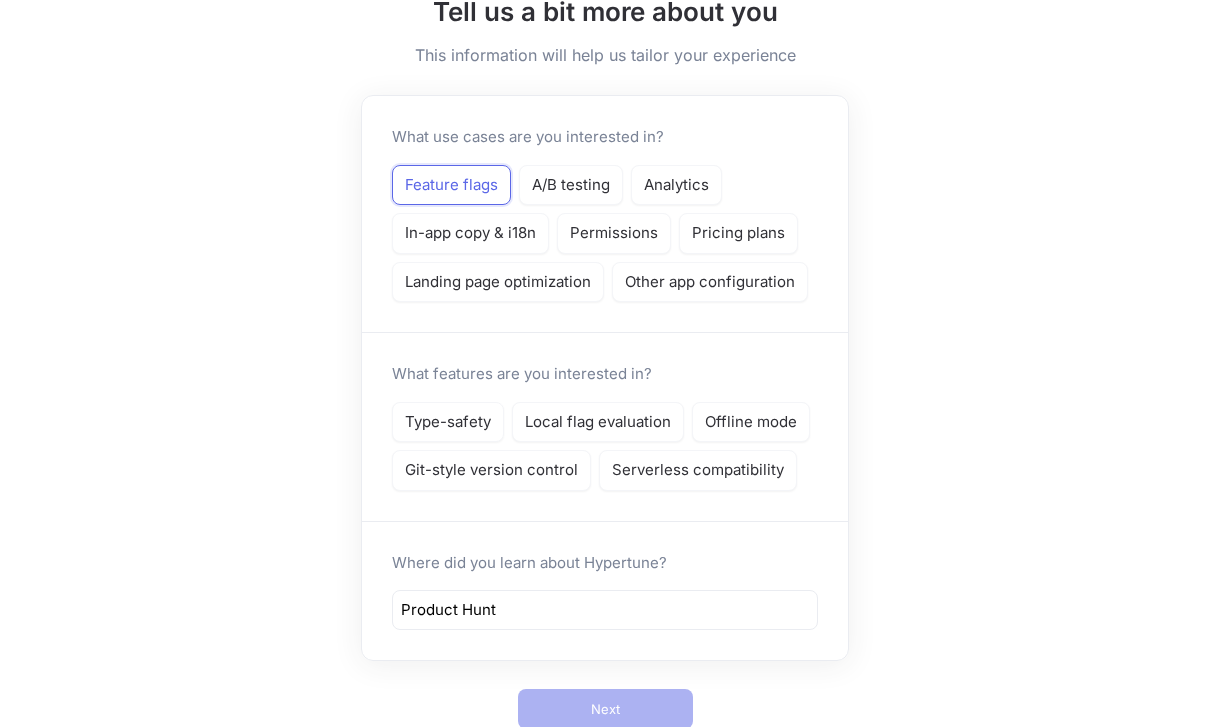 click on "Type-safety Local flag evaluation Offline mode Git-style version control Serverless compatibility" at bounding box center [605, 446] 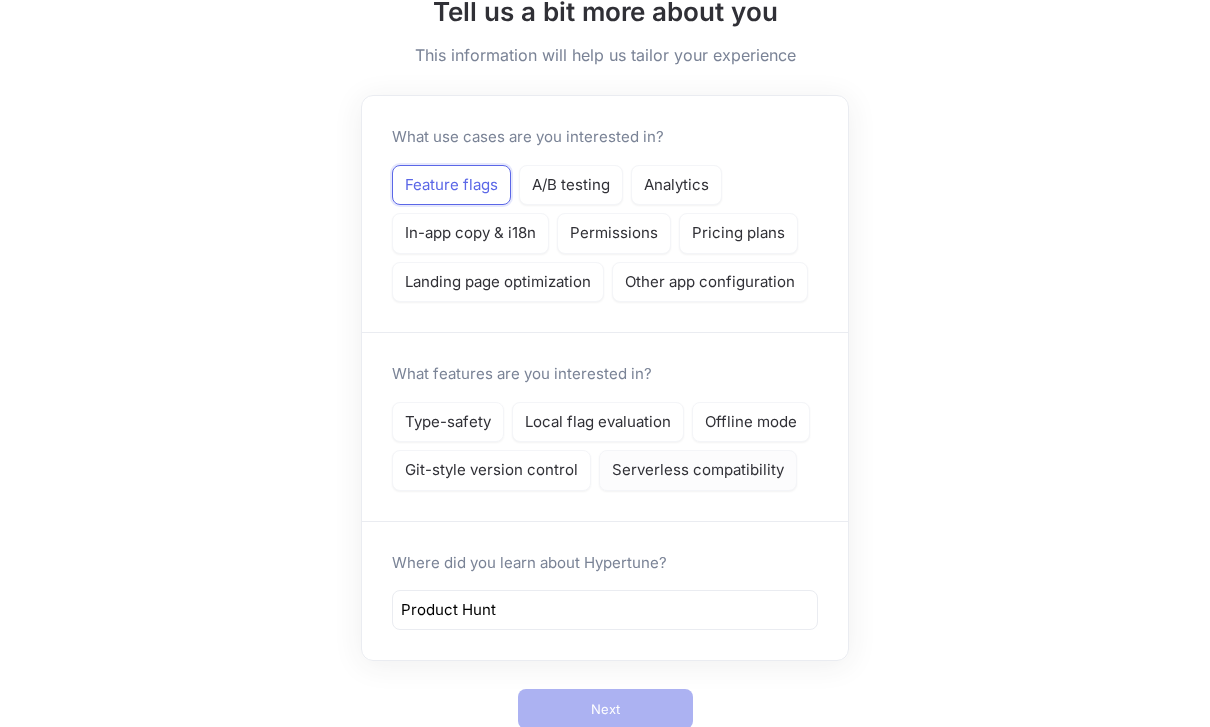 click on "Serverless compatibility" at bounding box center (698, 470) 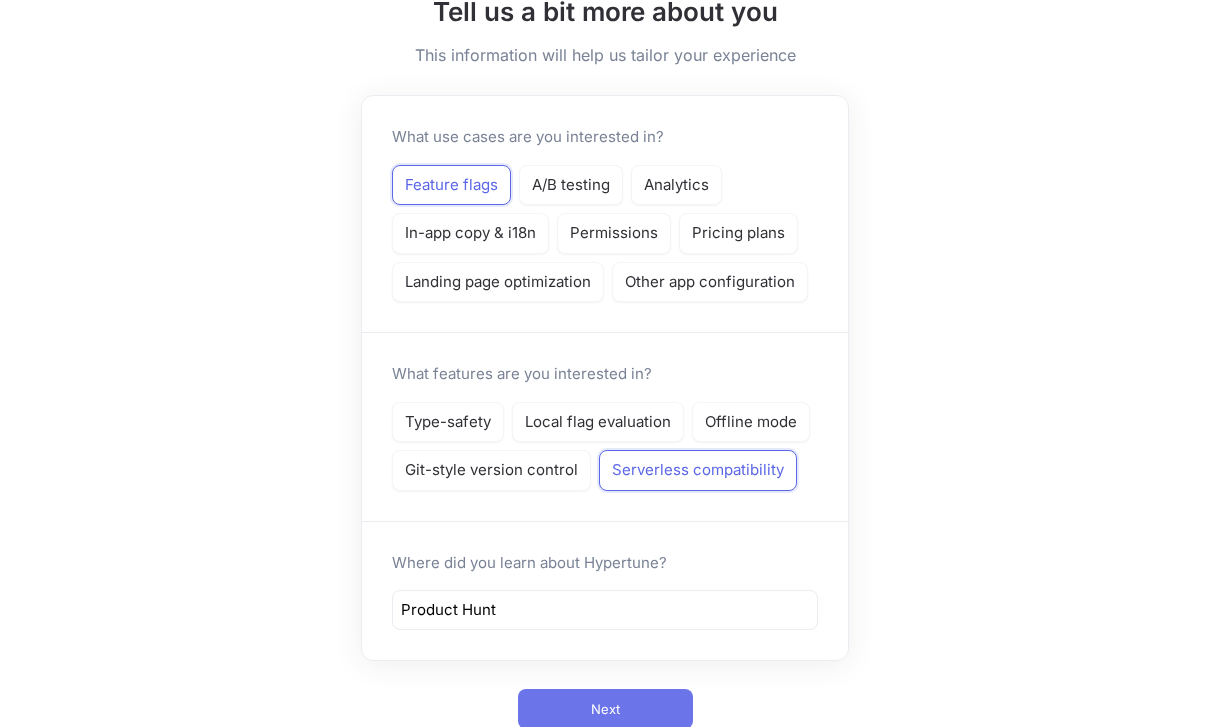 click on "Next" at bounding box center (605, 709) 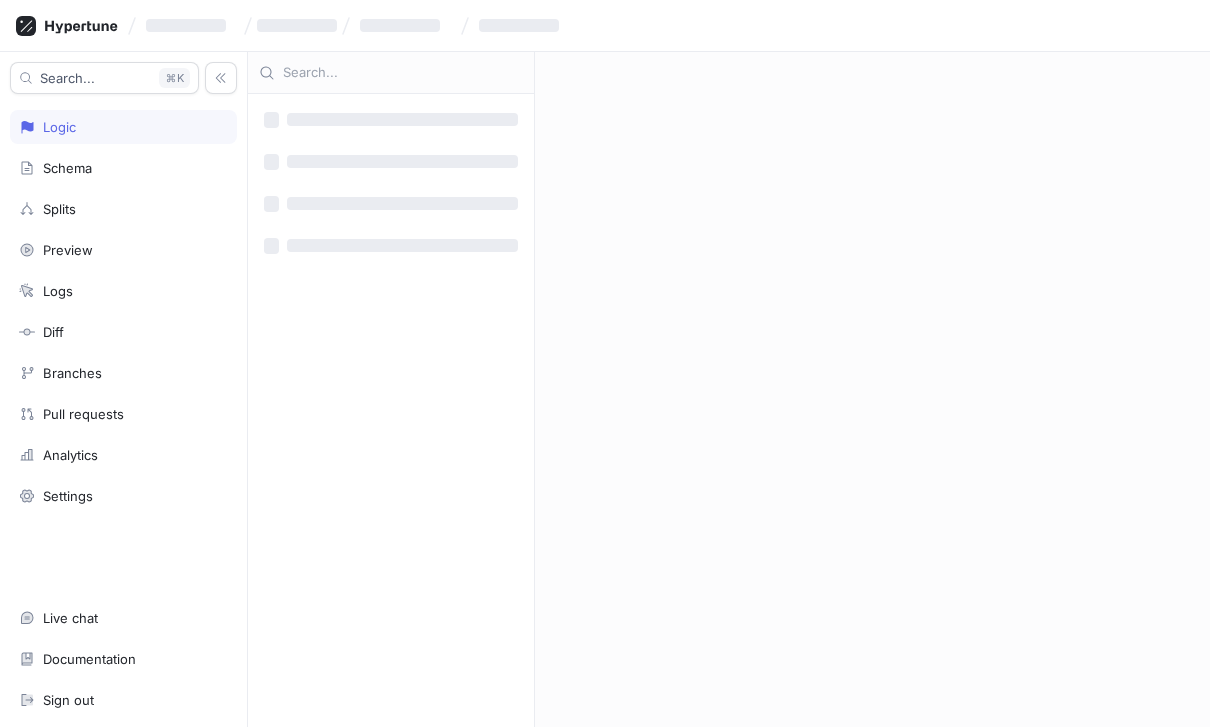 scroll, scrollTop: 0, scrollLeft: 0, axis: both 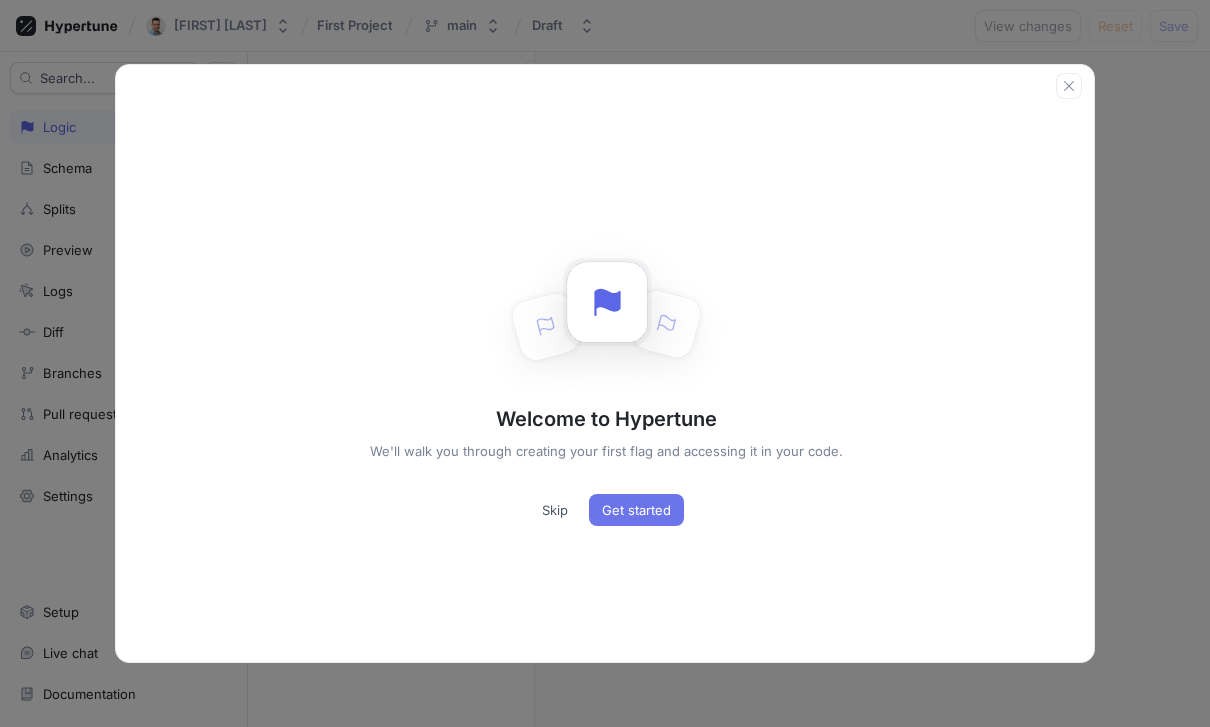 click on "Get started" at bounding box center (636, 510) 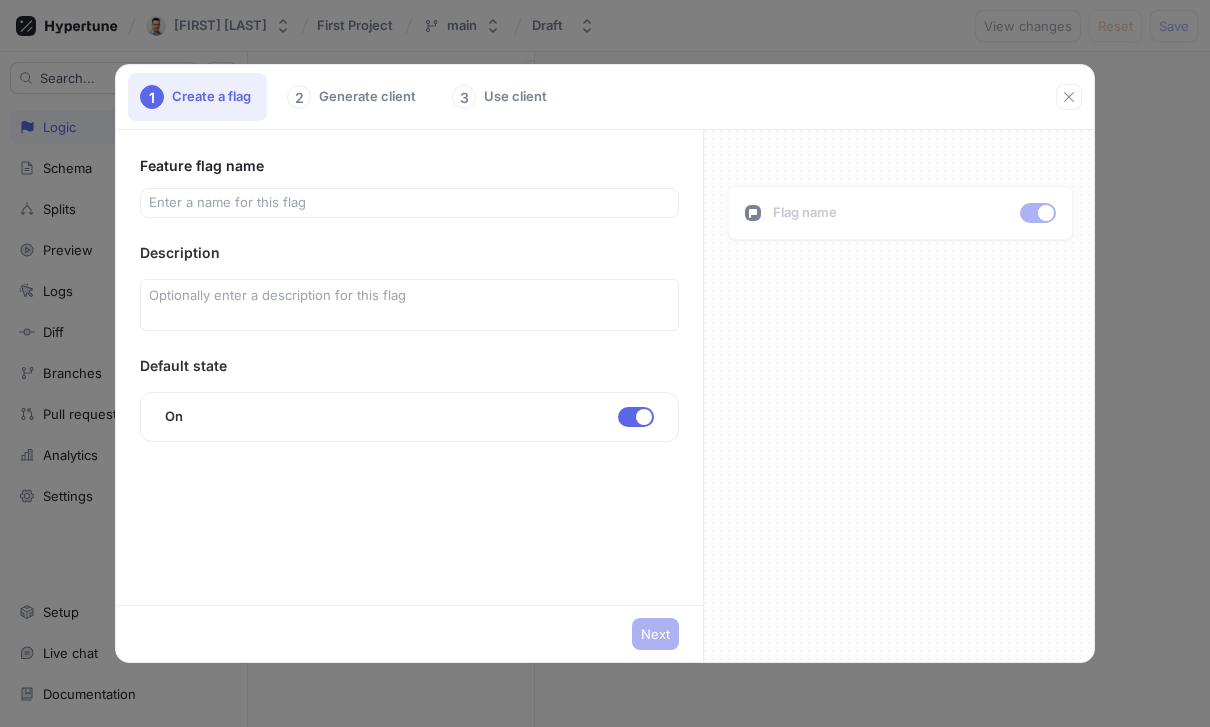 click at bounding box center [1069, 97] 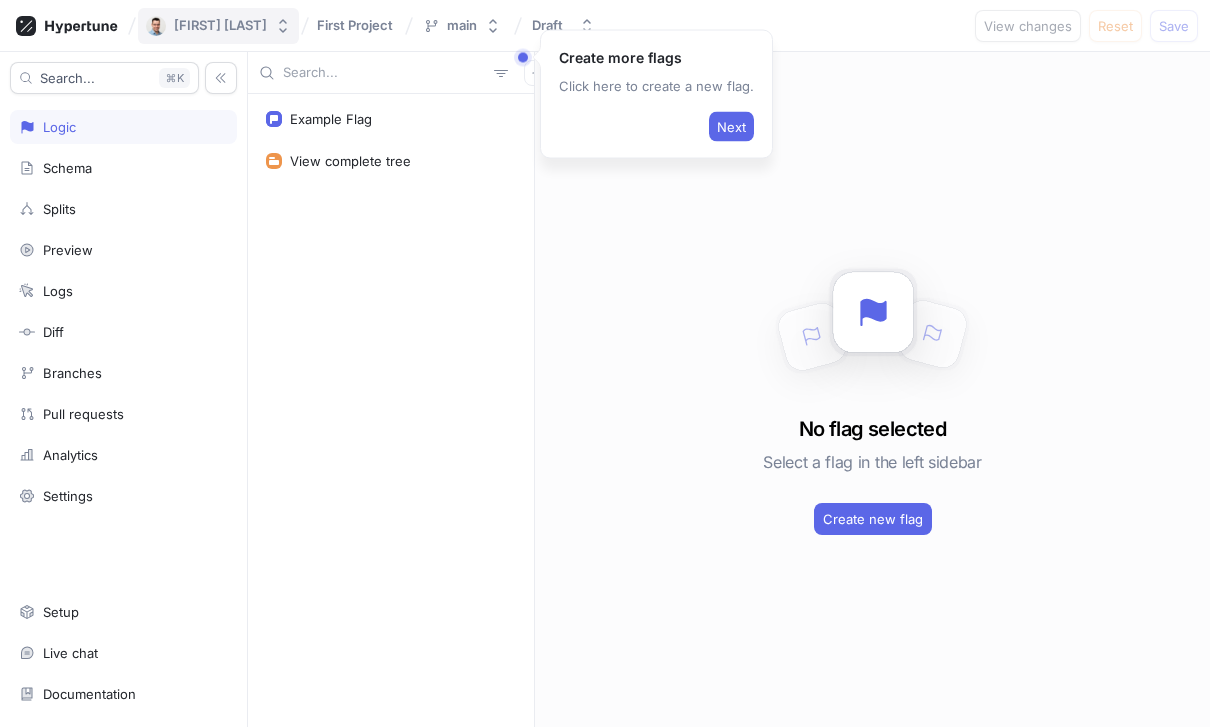 click on "[FIRST] [LAST]" at bounding box center (206, 26) 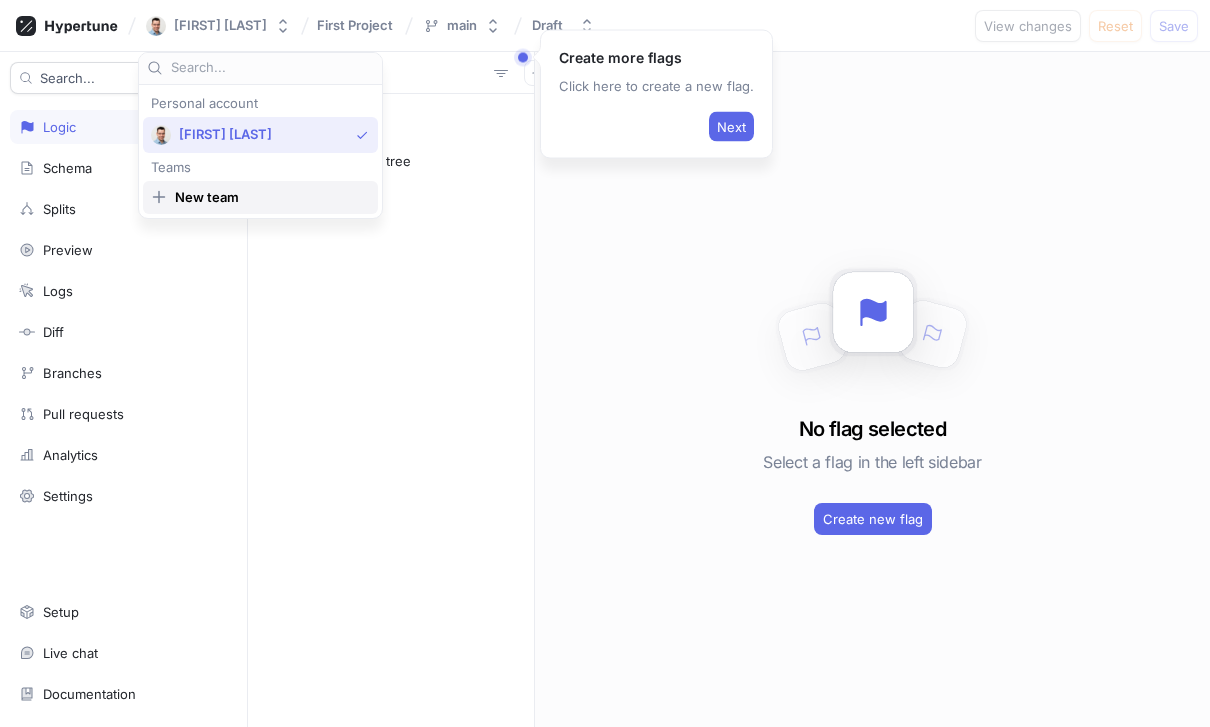 click on "New team" at bounding box center [267, 197] 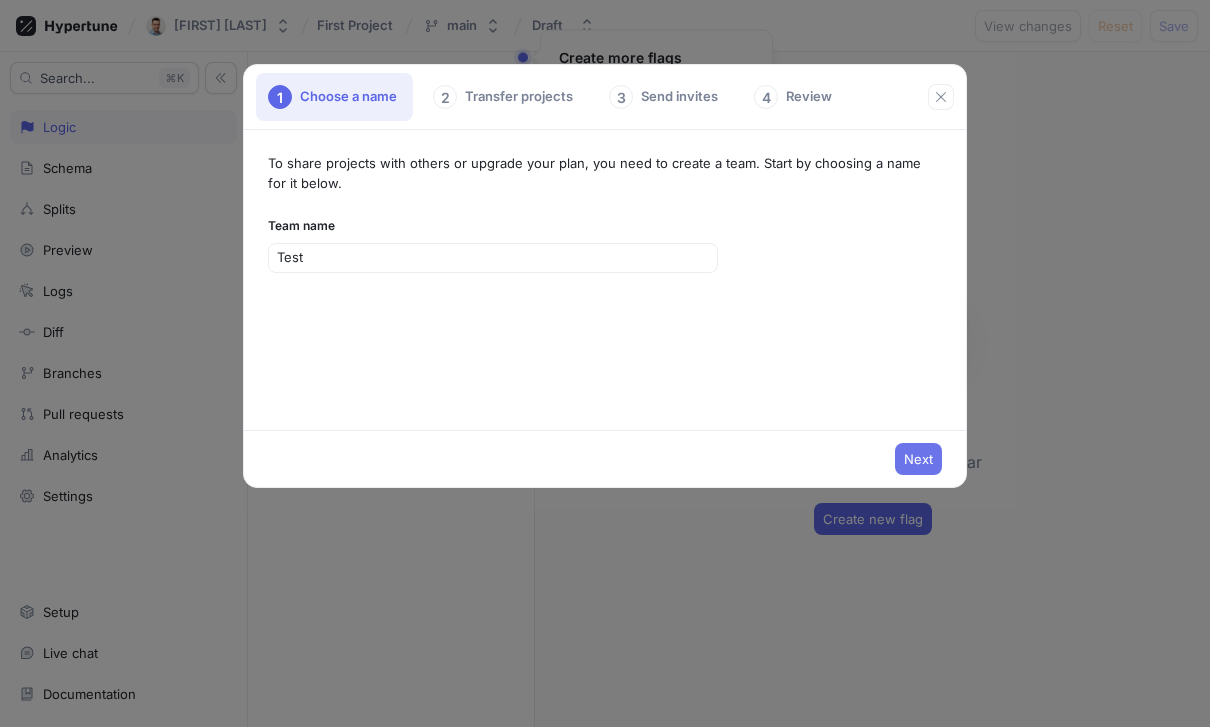 type on "Test" 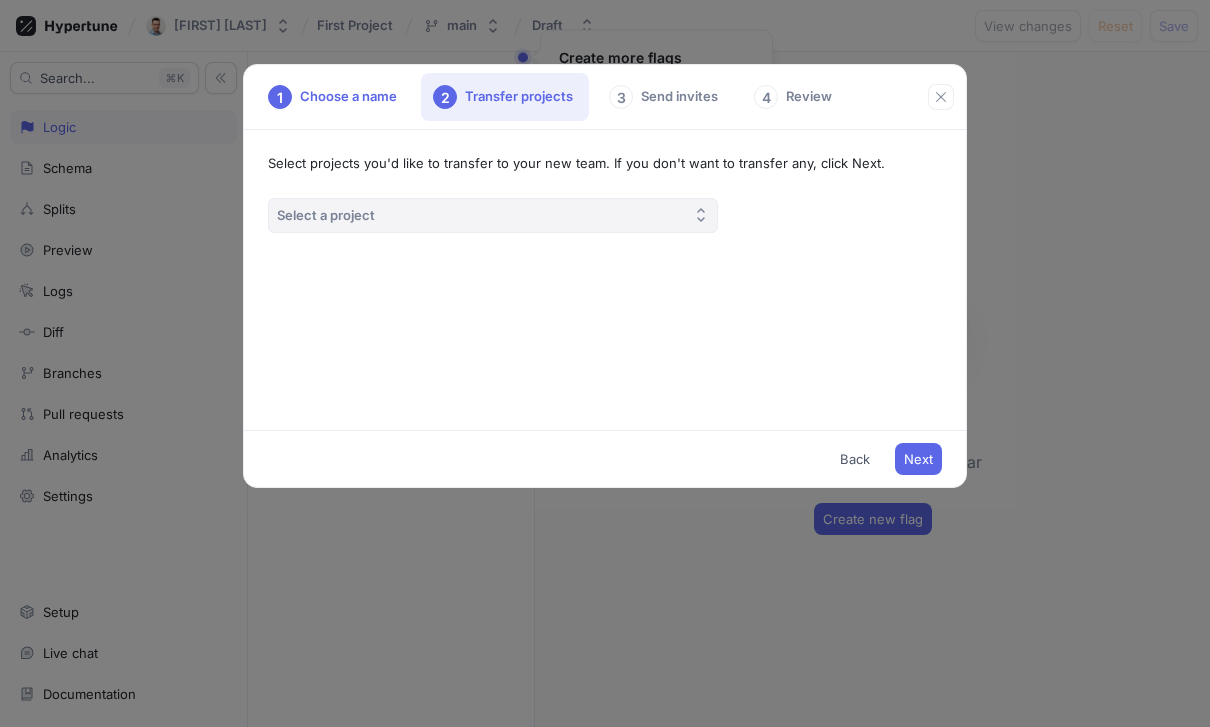 click on "Select a project" at bounding box center [493, 215] 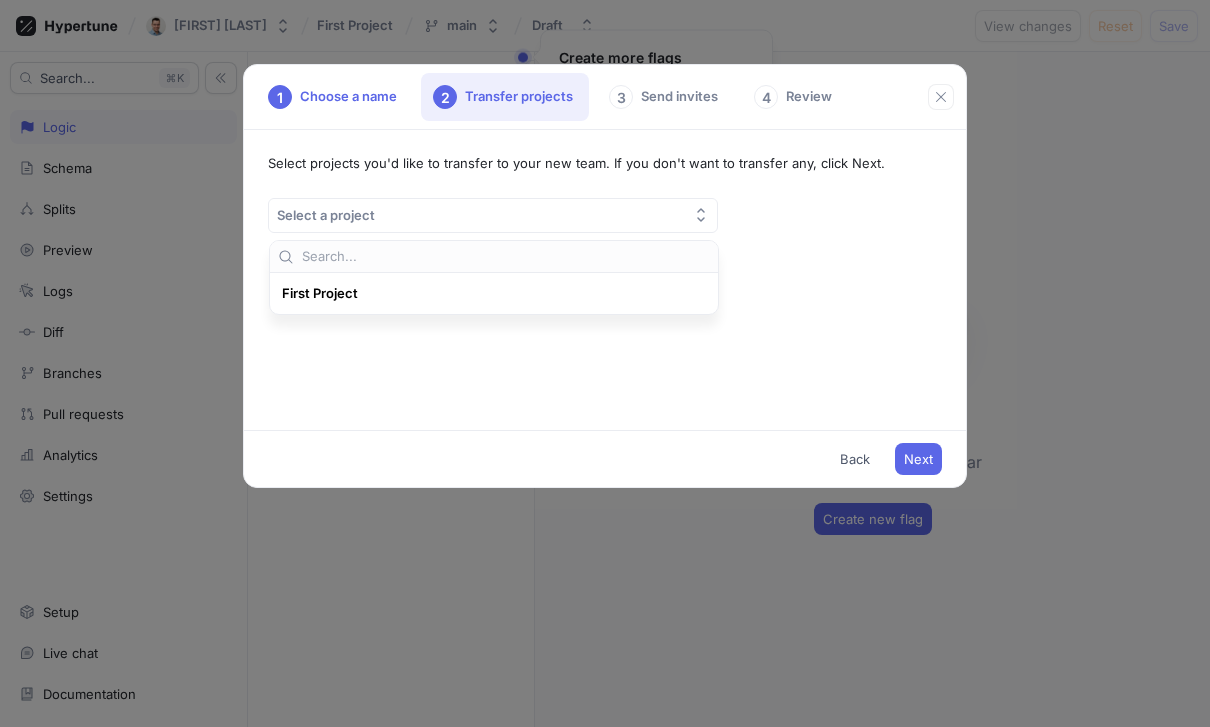 click on "First Project" at bounding box center (489, 293) 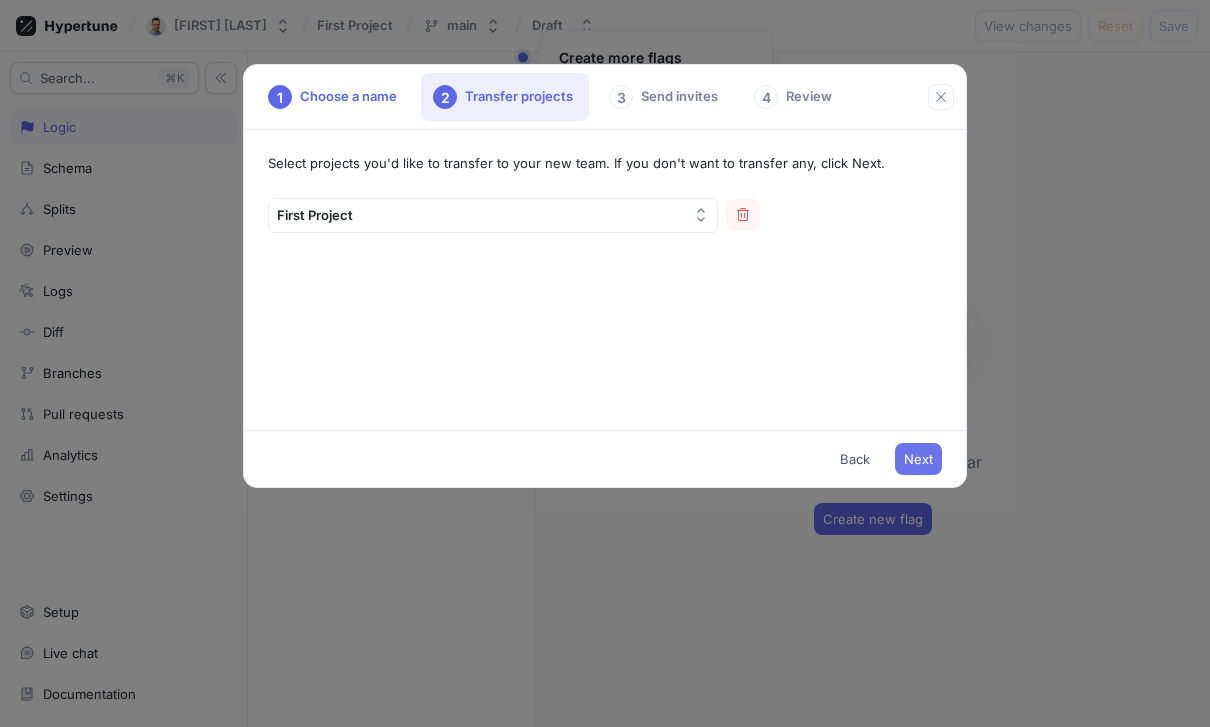 click on "Next" at bounding box center [918, 459] 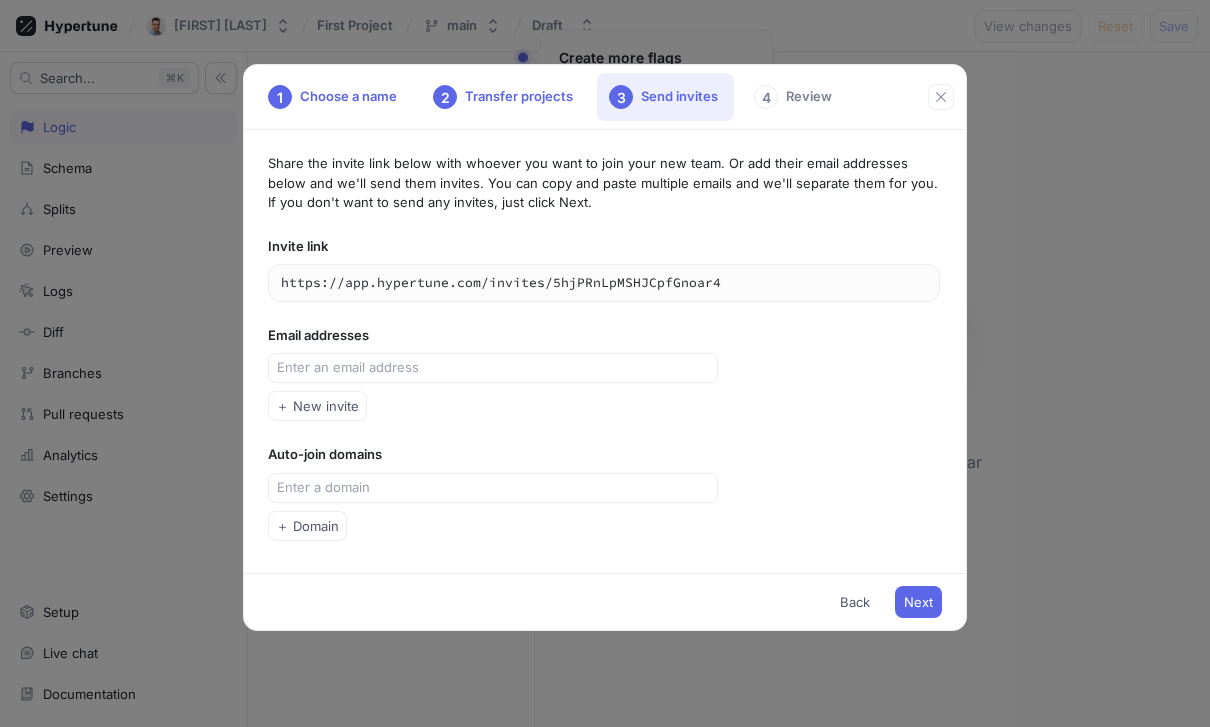 click on "Back" at bounding box center (855, 602) 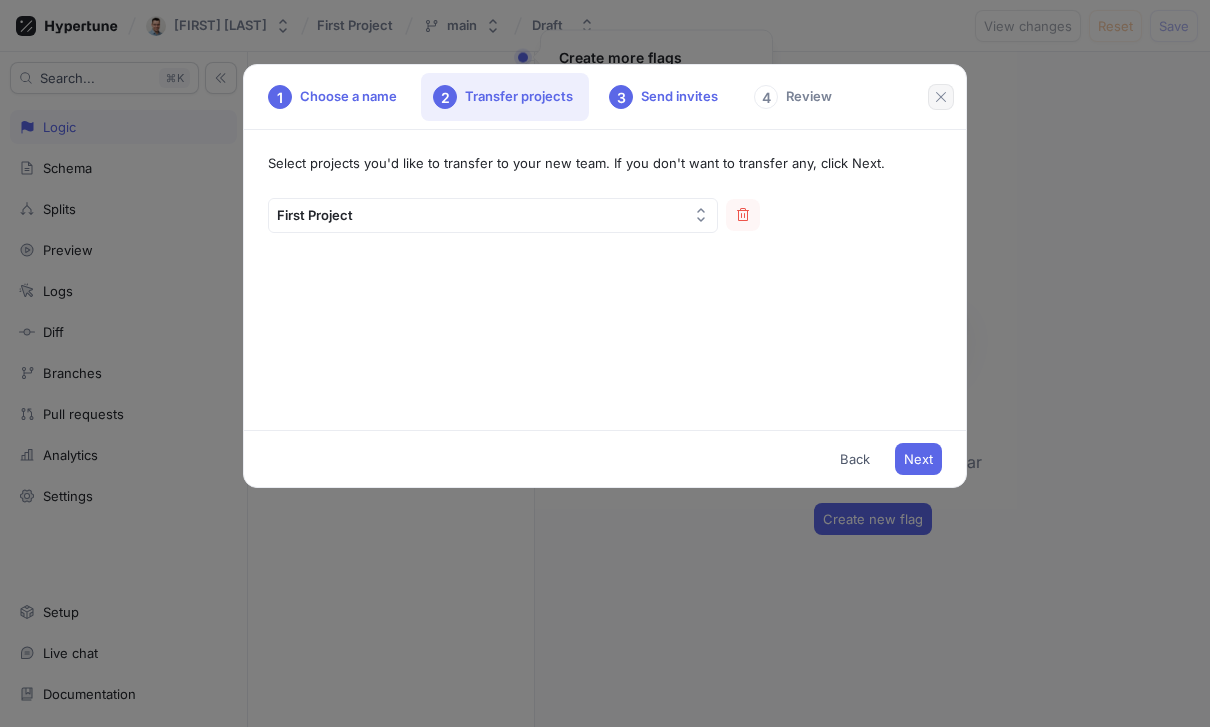 click 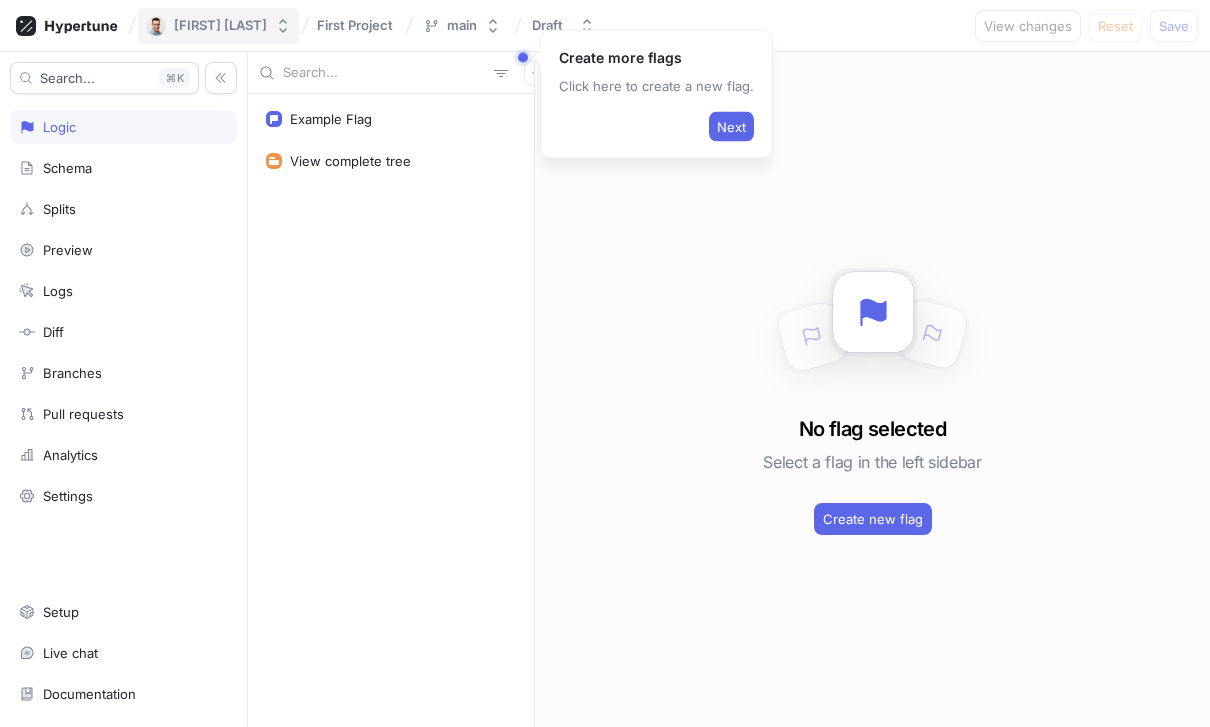 click on "[FIRST] [LAST]" at bounding box center (206, 26) 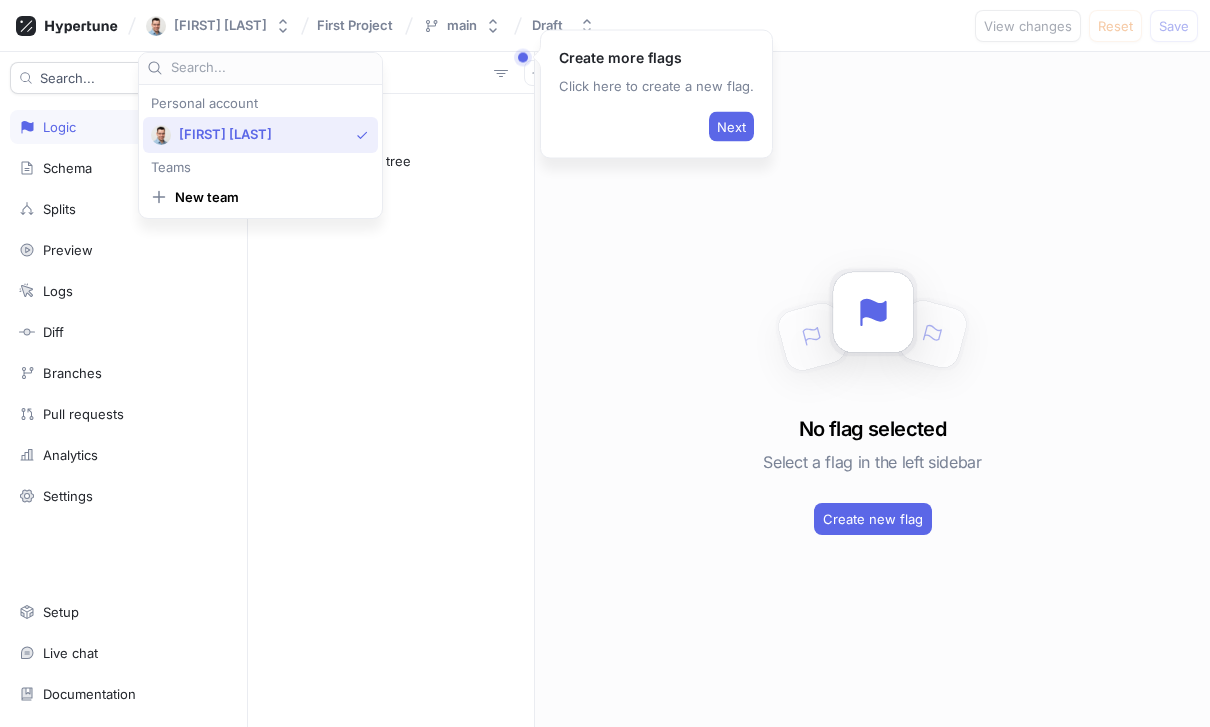 click on "Example Flag View complete tree" at bounding box center [391, 410] 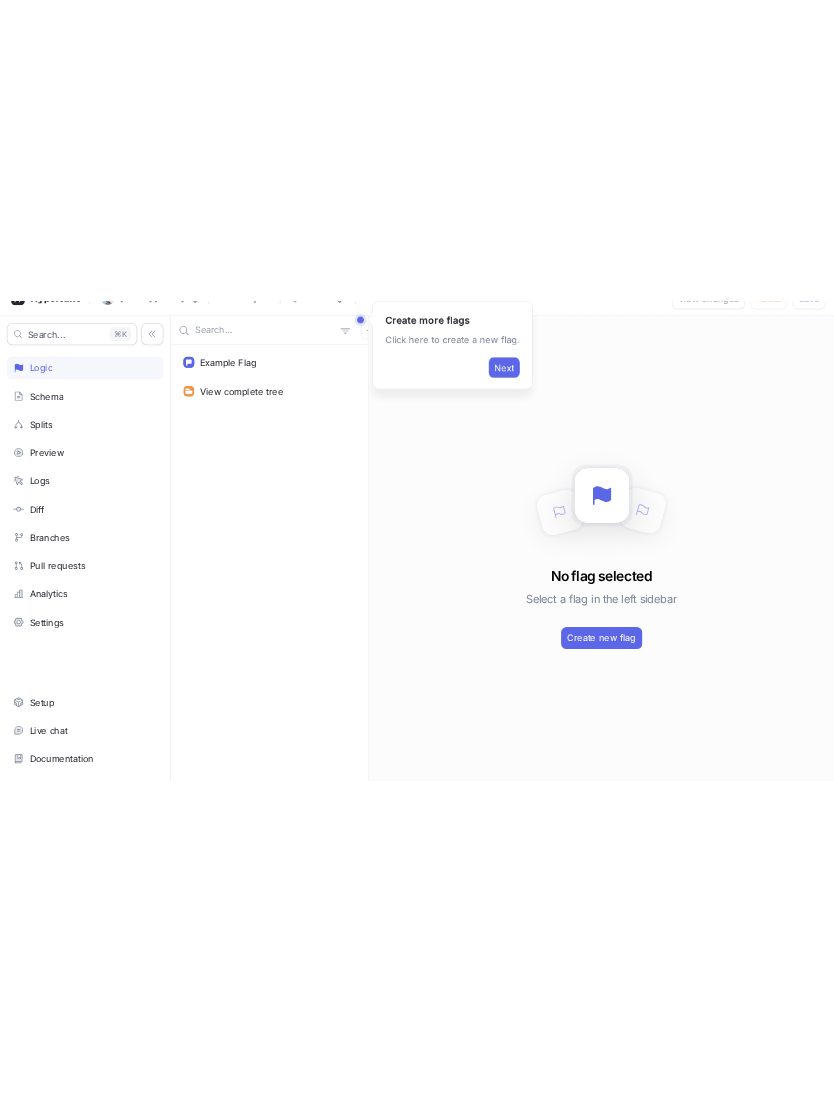 scroll, scrollTop: 0, scrollLeft: 0, axis: both 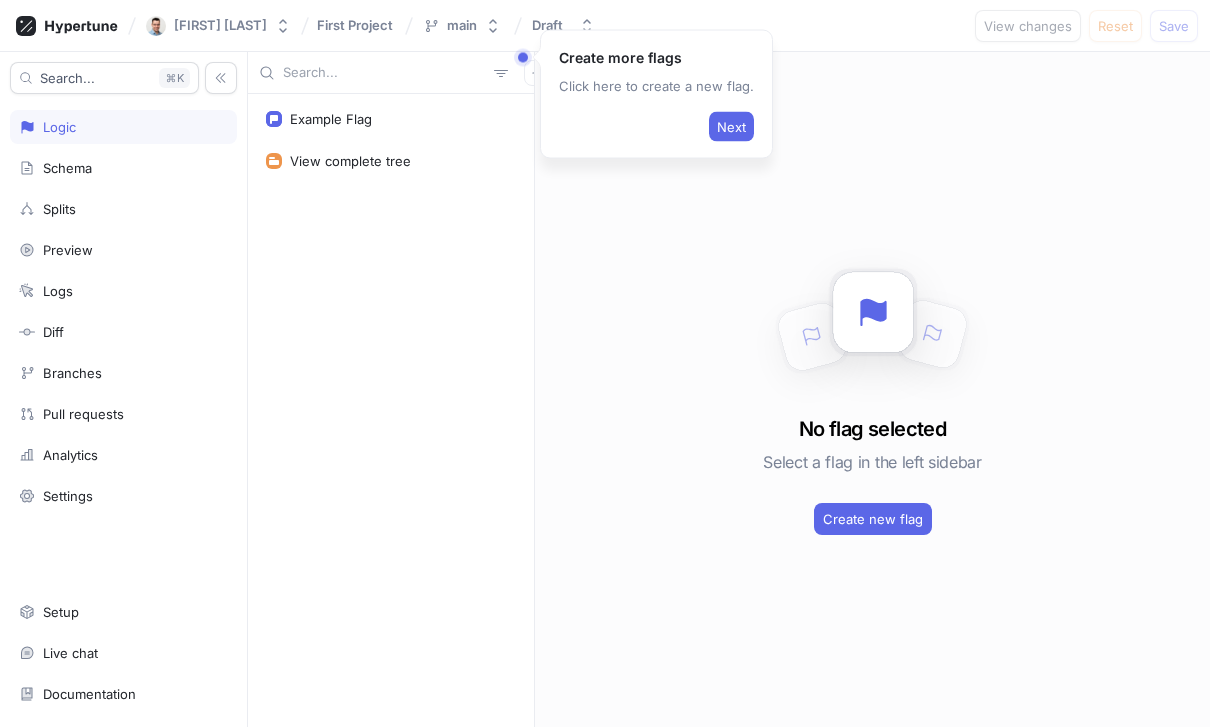 click on "Next" at bounding box center (731, 127) 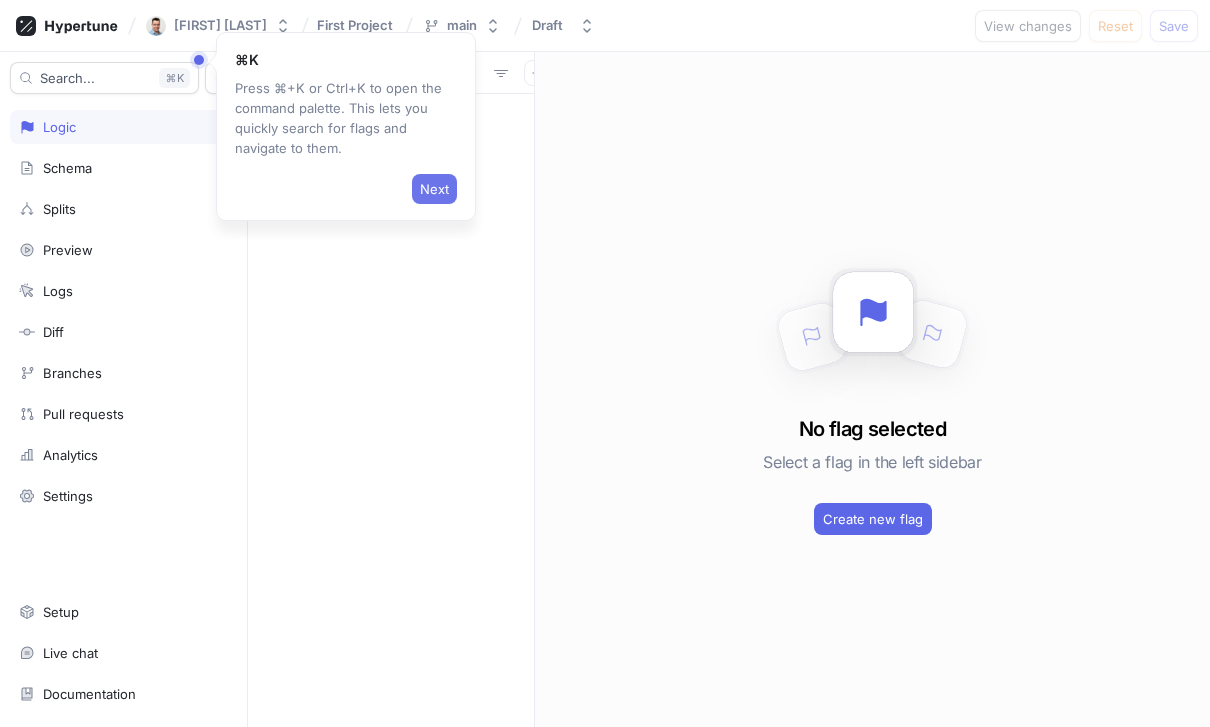 click on "Next" at bounding box center (434, 189) 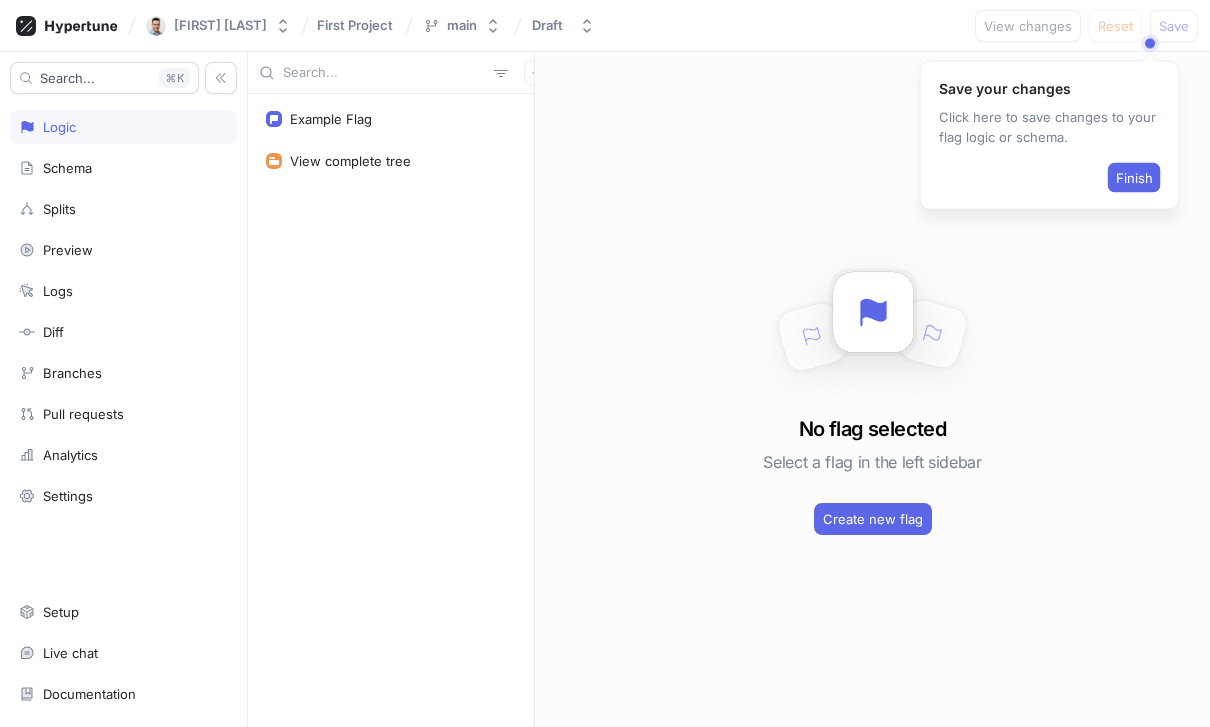 click on "Finish" at bounding box center [1134, 178] 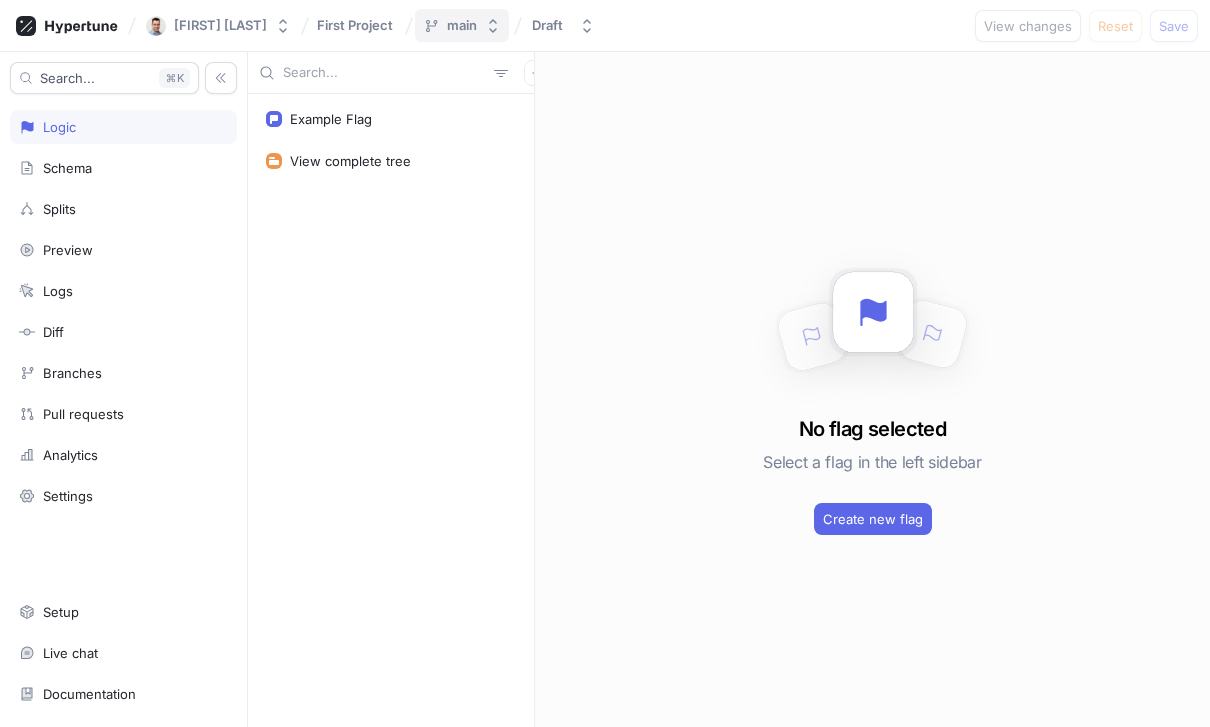 click on "main" at bounding box center [462, 25] 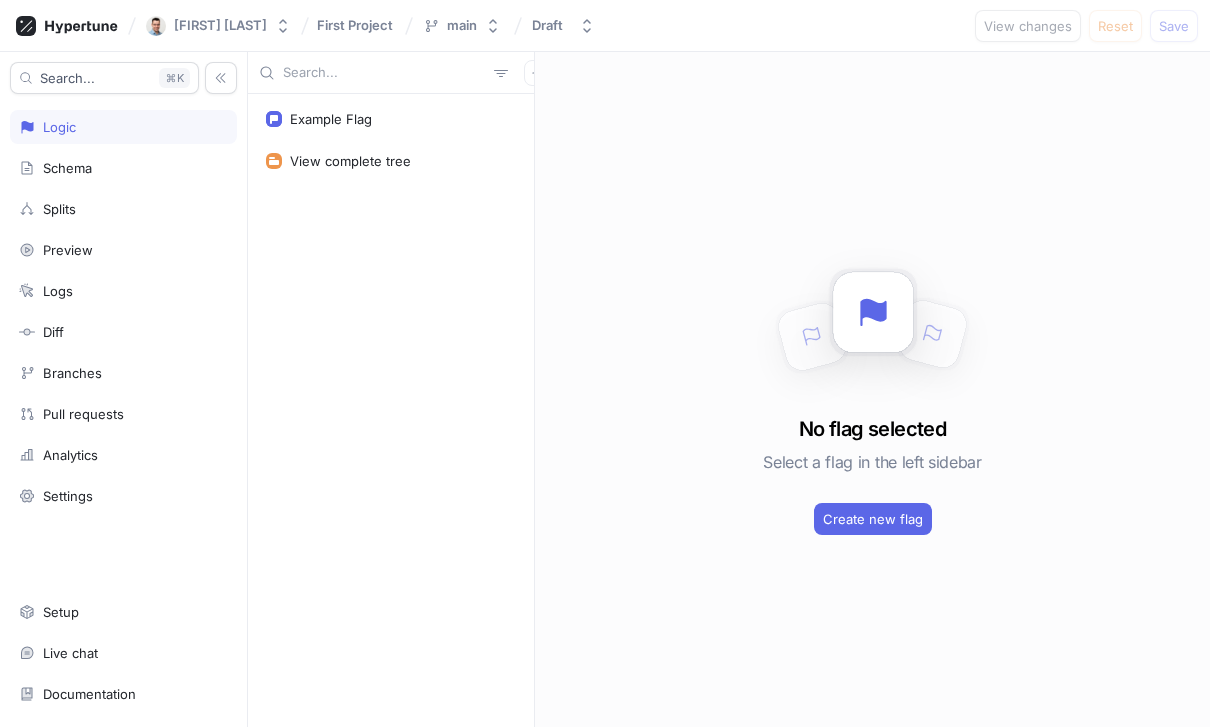 click on "Example Flag View complete tree" at bounding box center (391, 410) 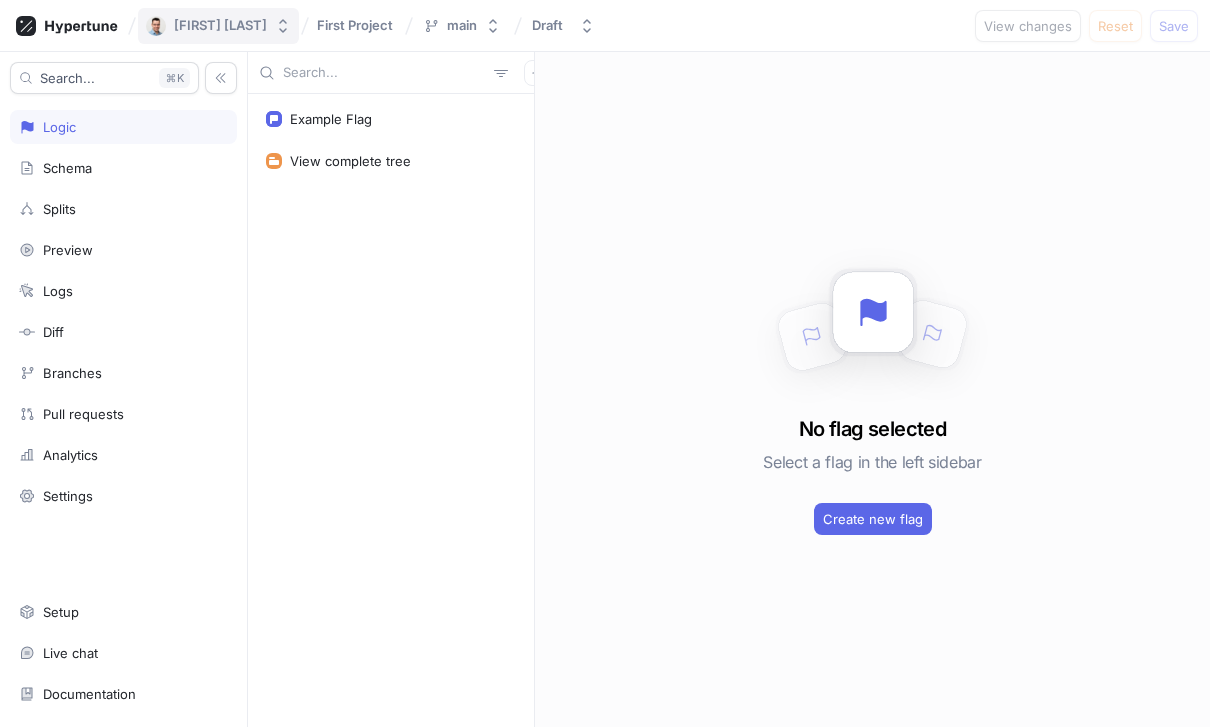 click on "[FIRST] [LAST]" at bounding box center [220, 25] 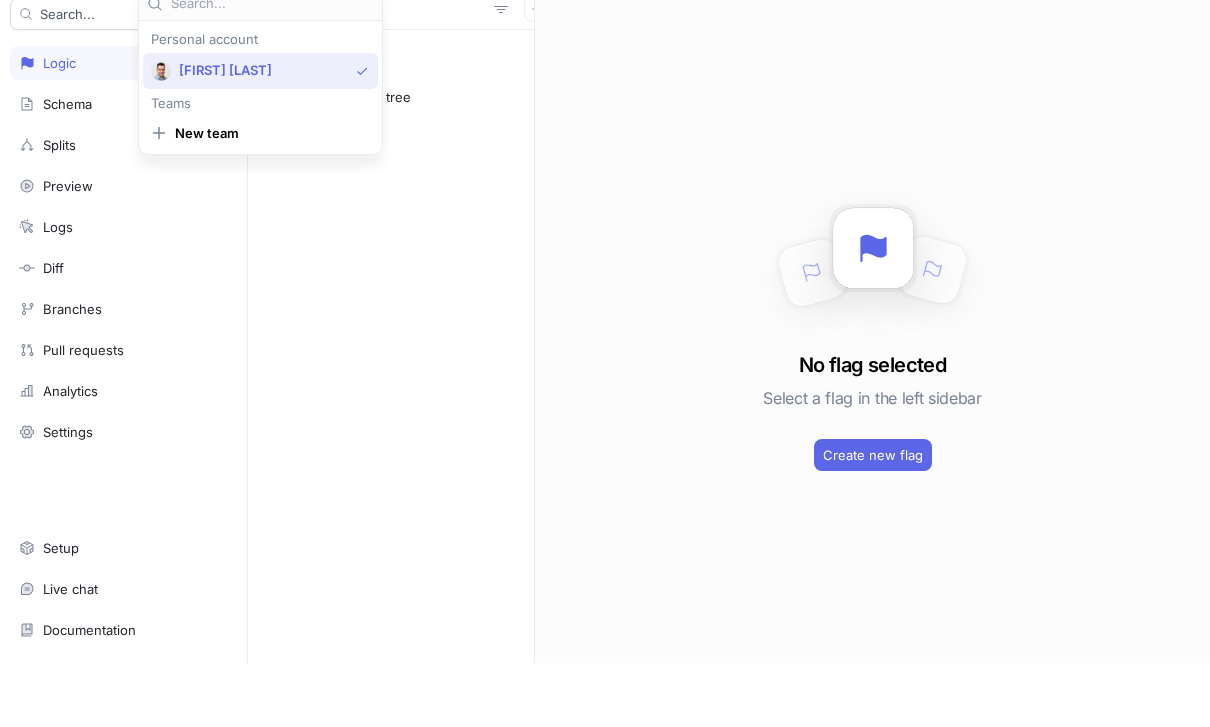 click on "Example Flag View complete tree" at bounding box center [391, 410] 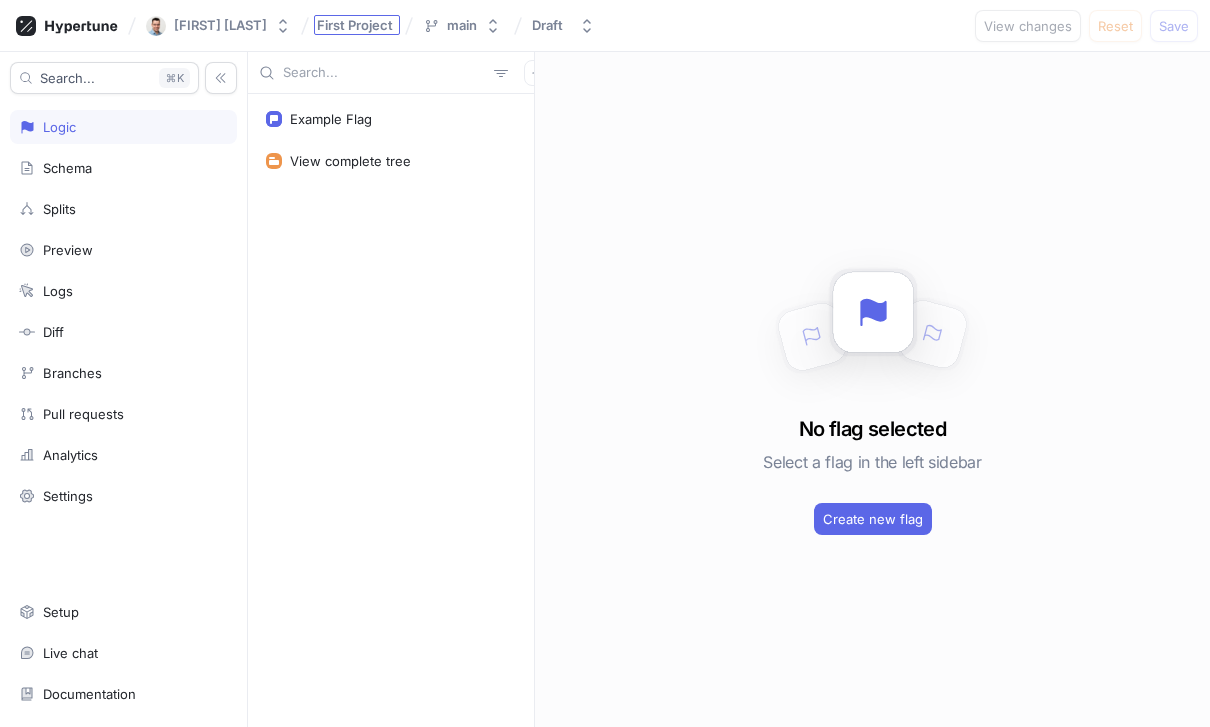 click on "First Project" at bounding box center [355, 25] 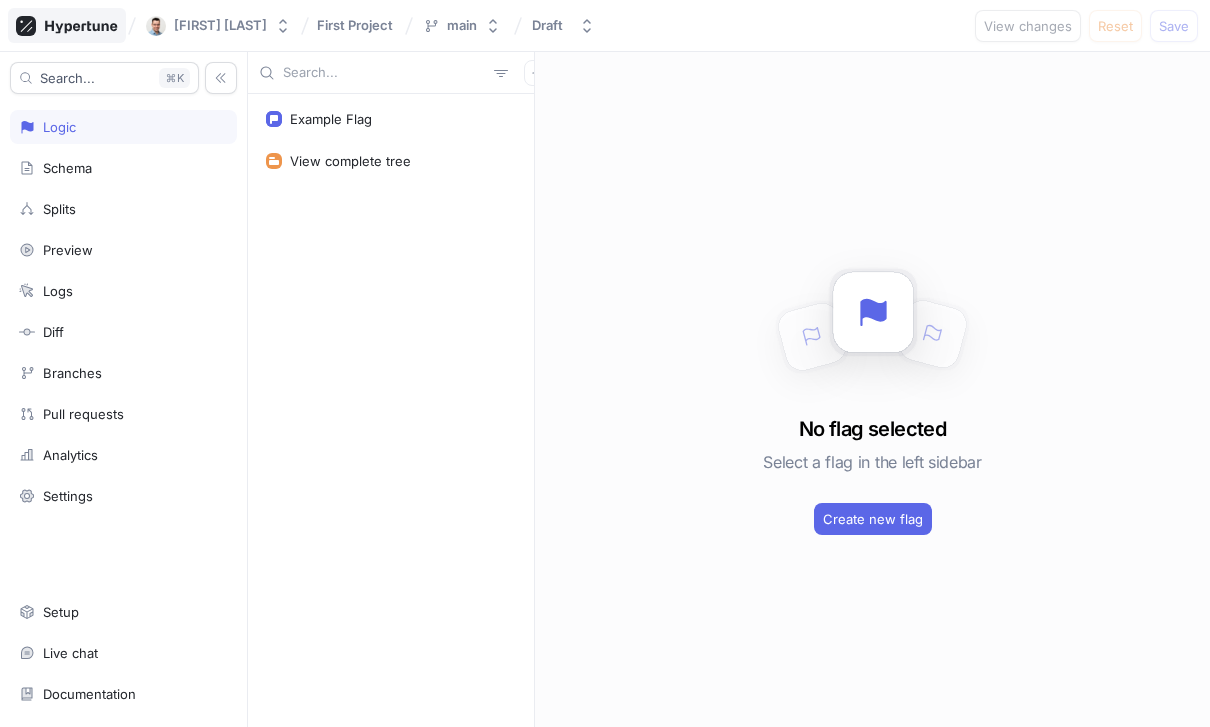 click 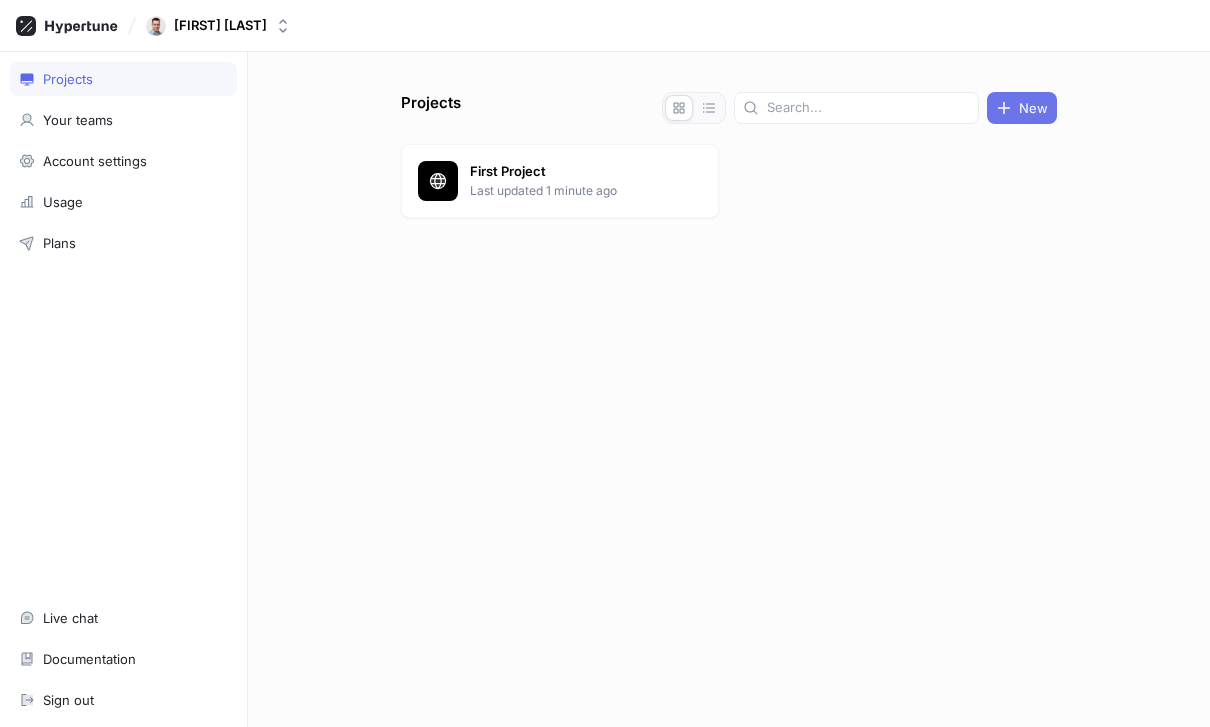 click on "New" at bounding box center [1022, 108] 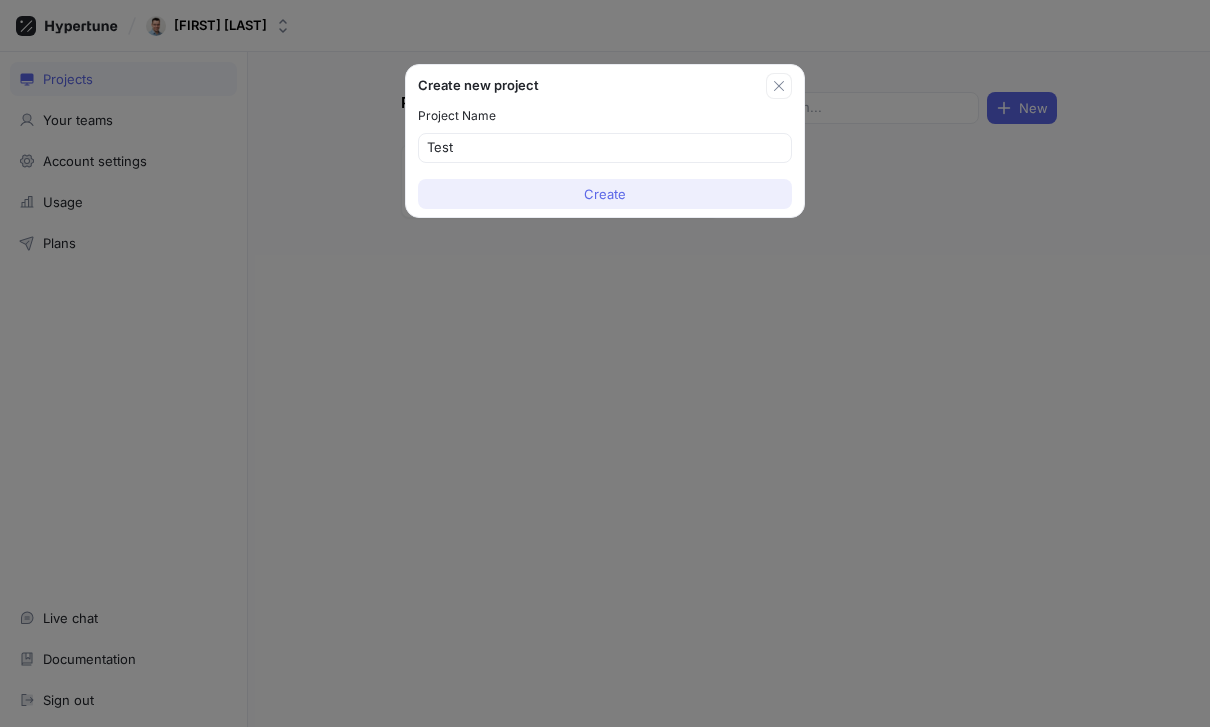 type on "Test" 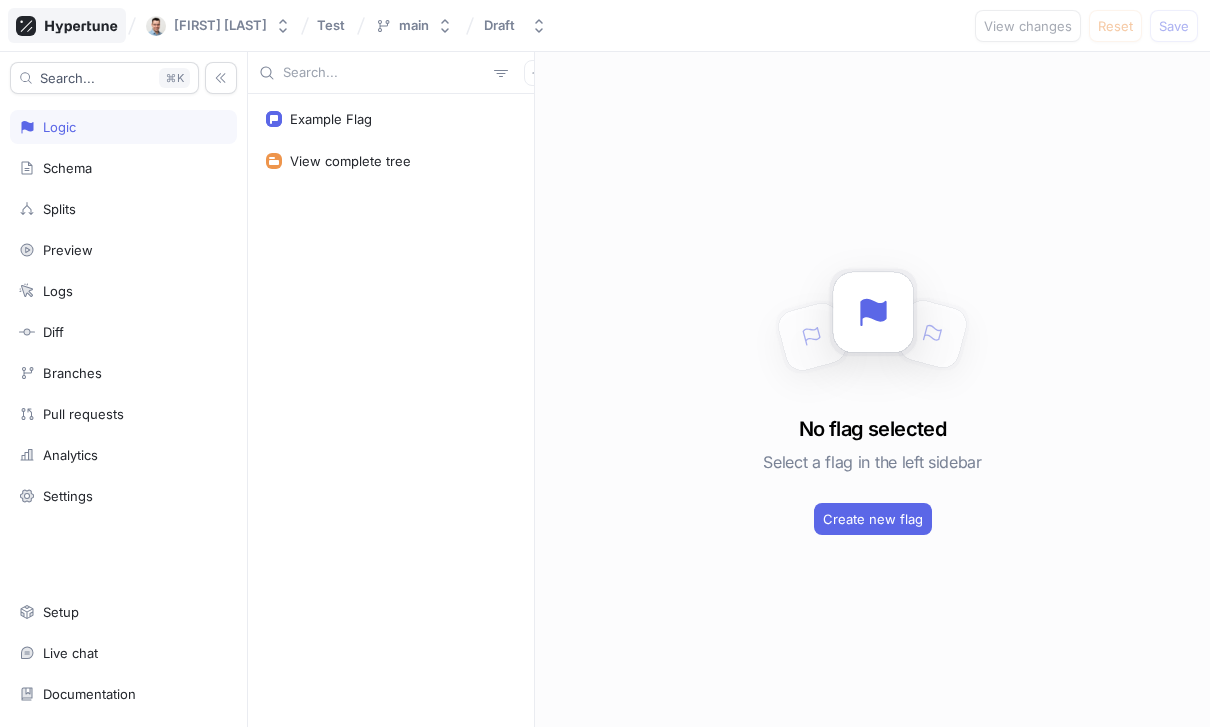 click 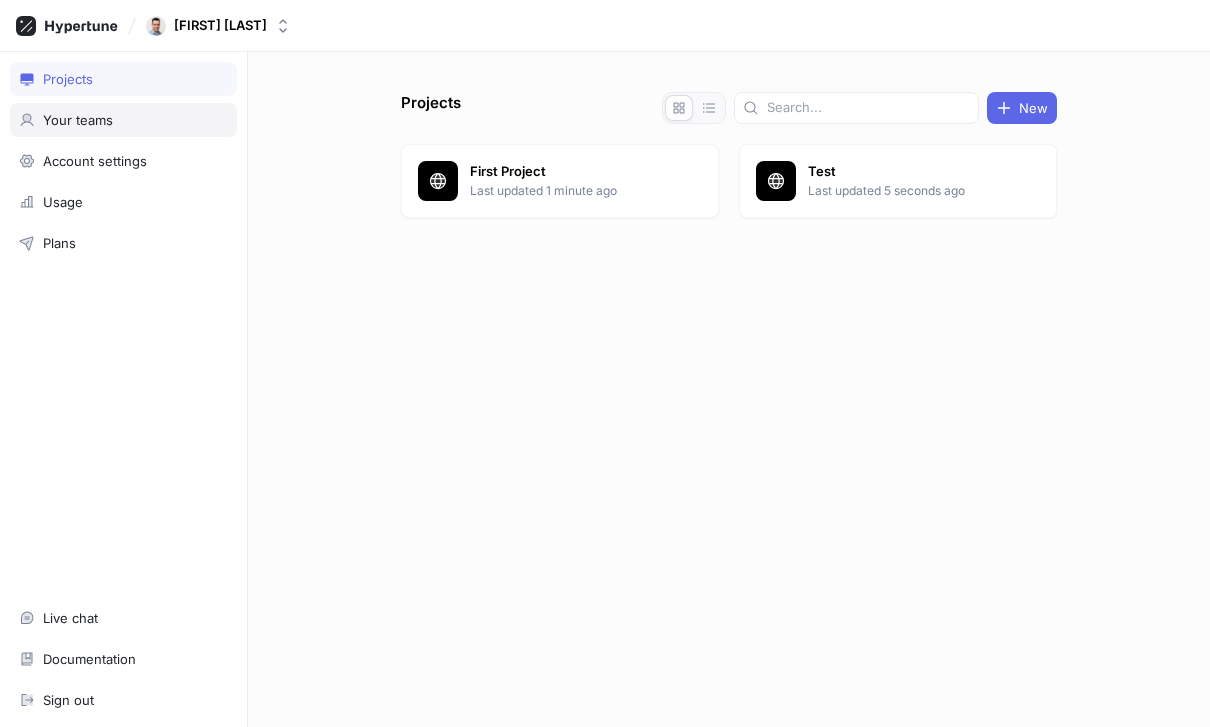 click on "Your teams" at bounding box center [123, 120] 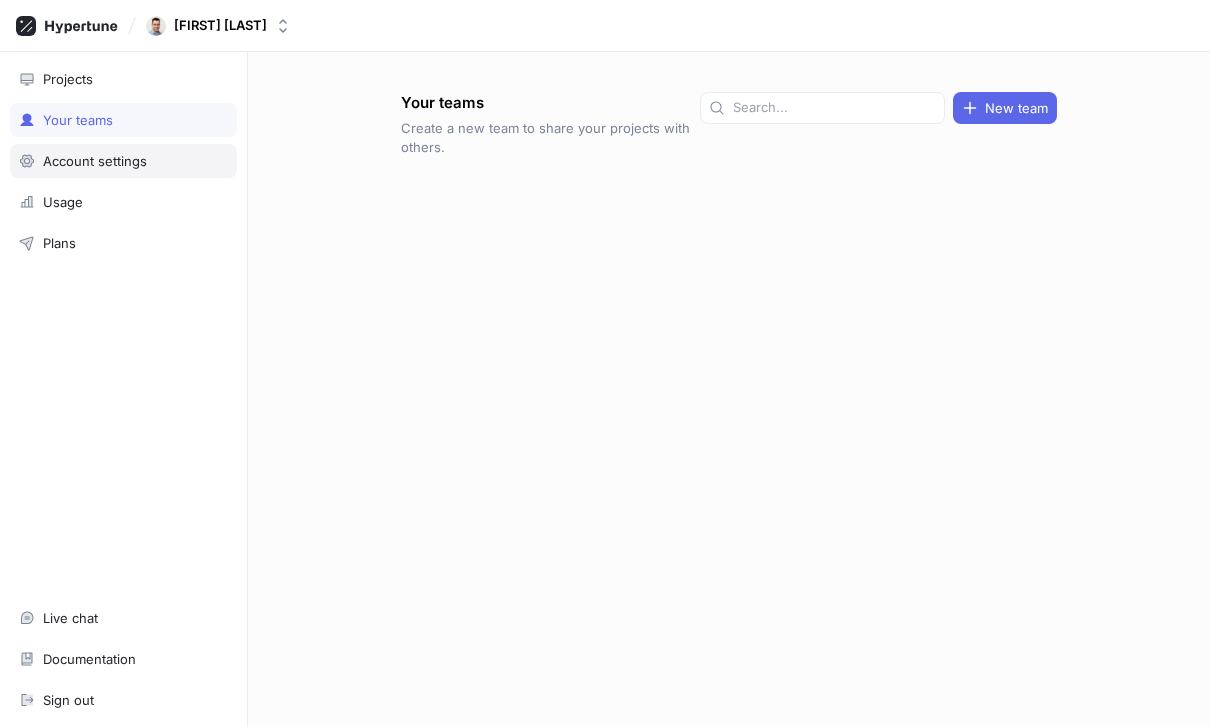 click on "Account settings" at bounding box center (123, 161) 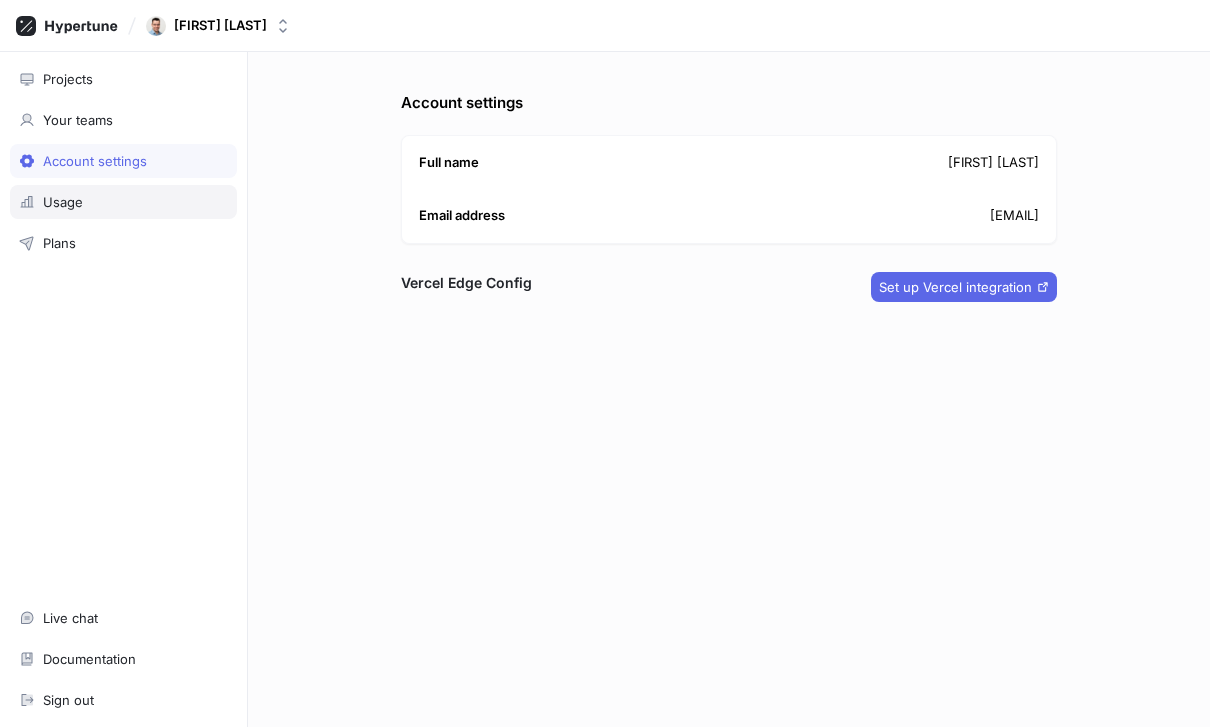 click on "Usage" at bounding box center (123, 202) 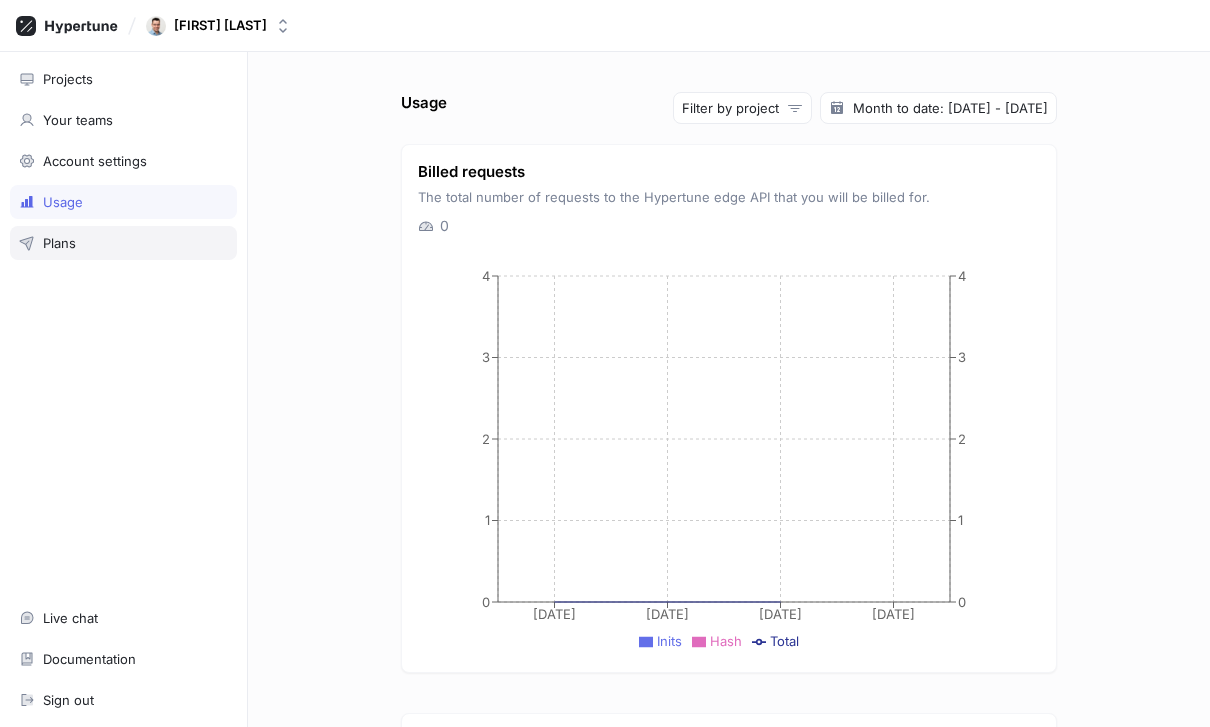 click on "Plans" at bounding box center [123, 243] 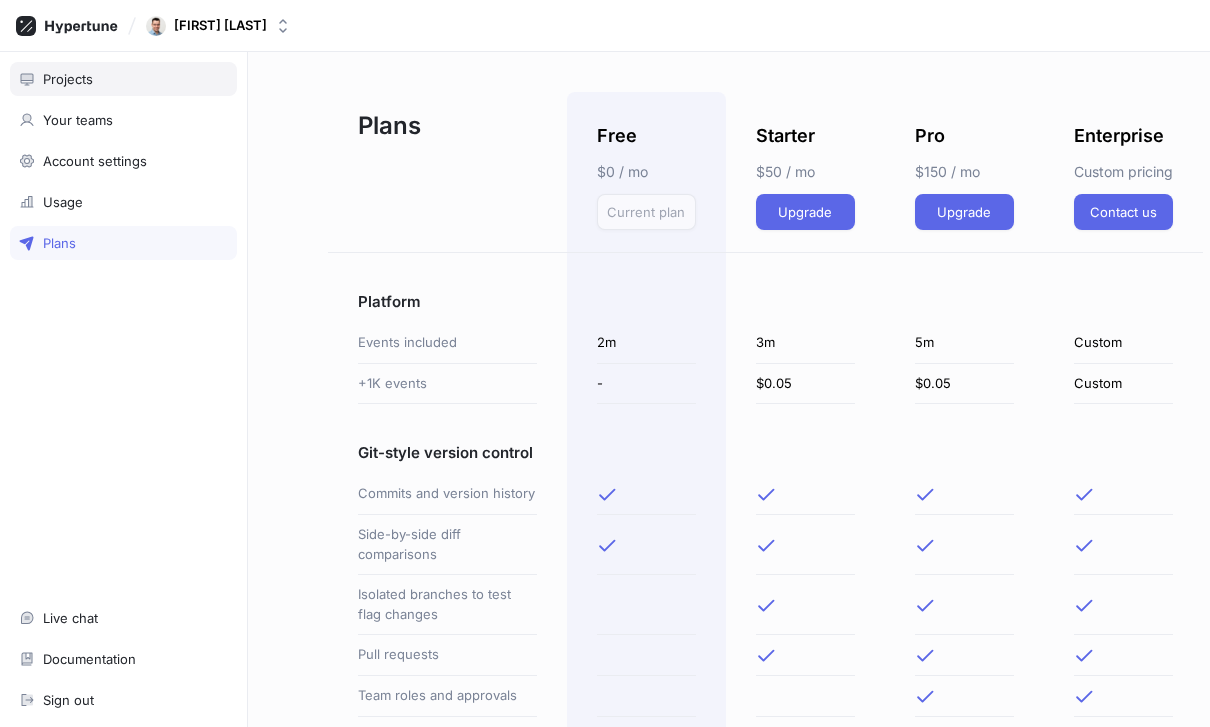 click on "Projects" at bounding box center [123, 79] 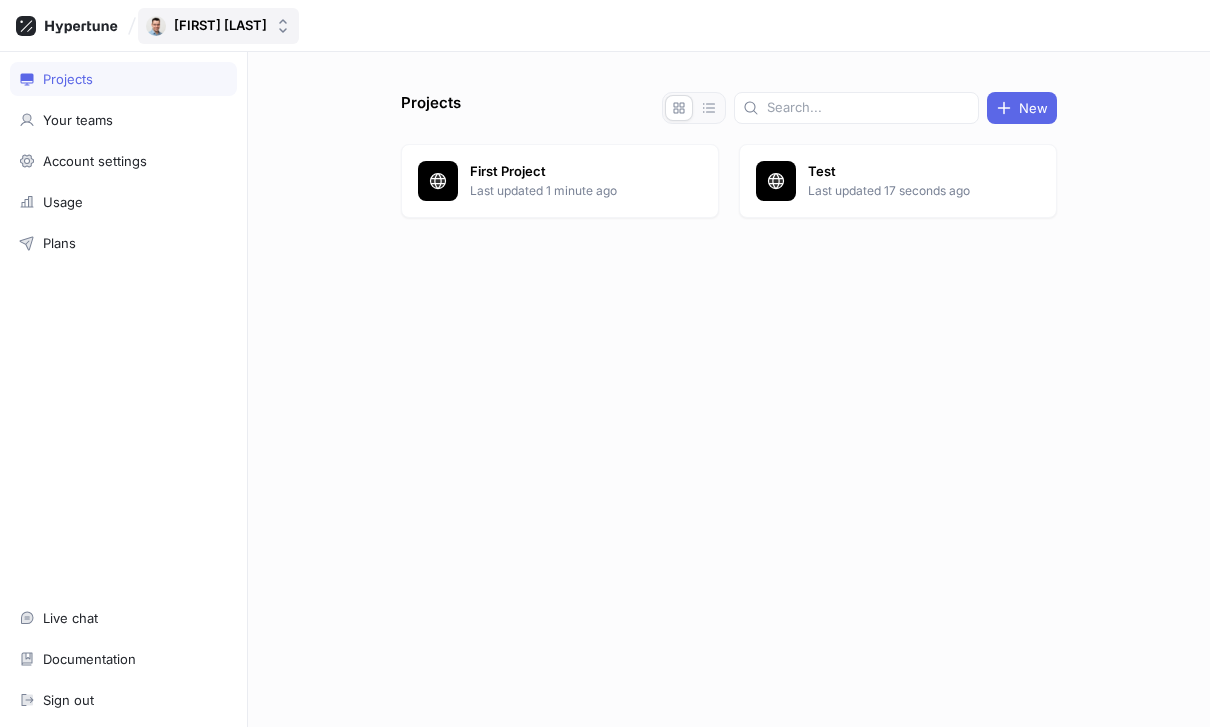 click on "[FIRST] [LAST]" at bounding box center (220, 25) 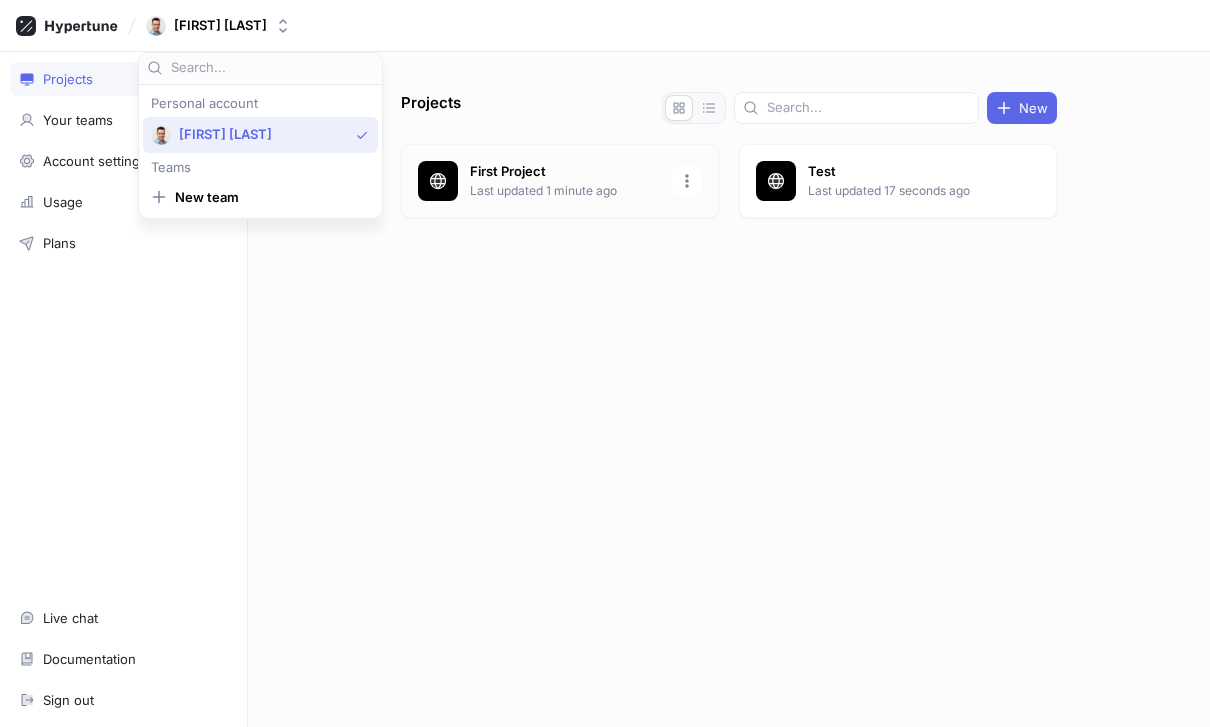 click on "[FIRST] [LAST] updated 1 minute ago" at bounding box center (560, 181) 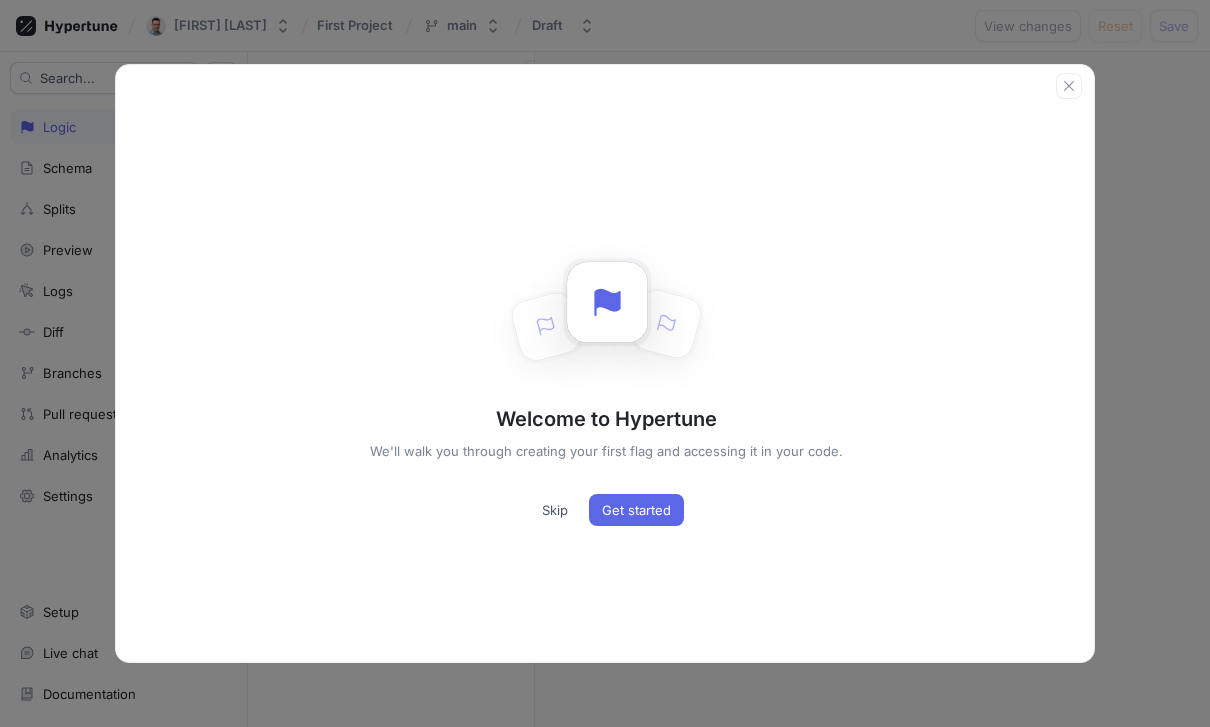 click on "Skip" at bounding box center [555, 510] 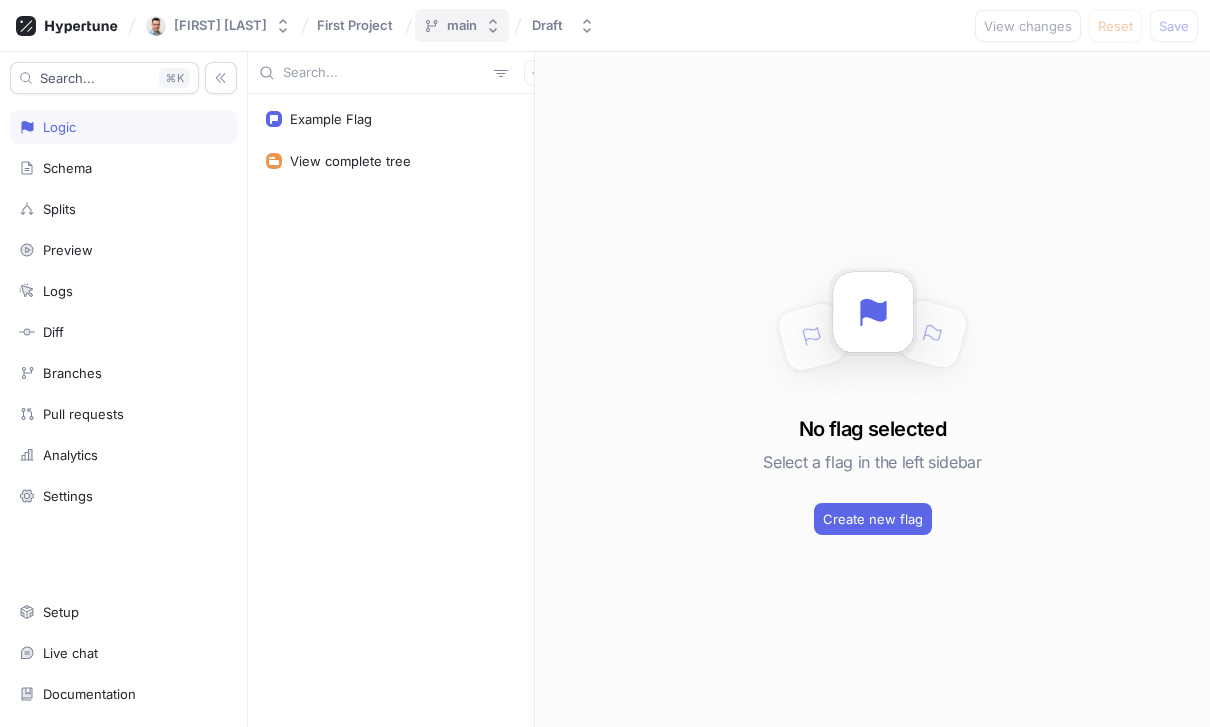 click on "main" at bounding box center (462, 25) 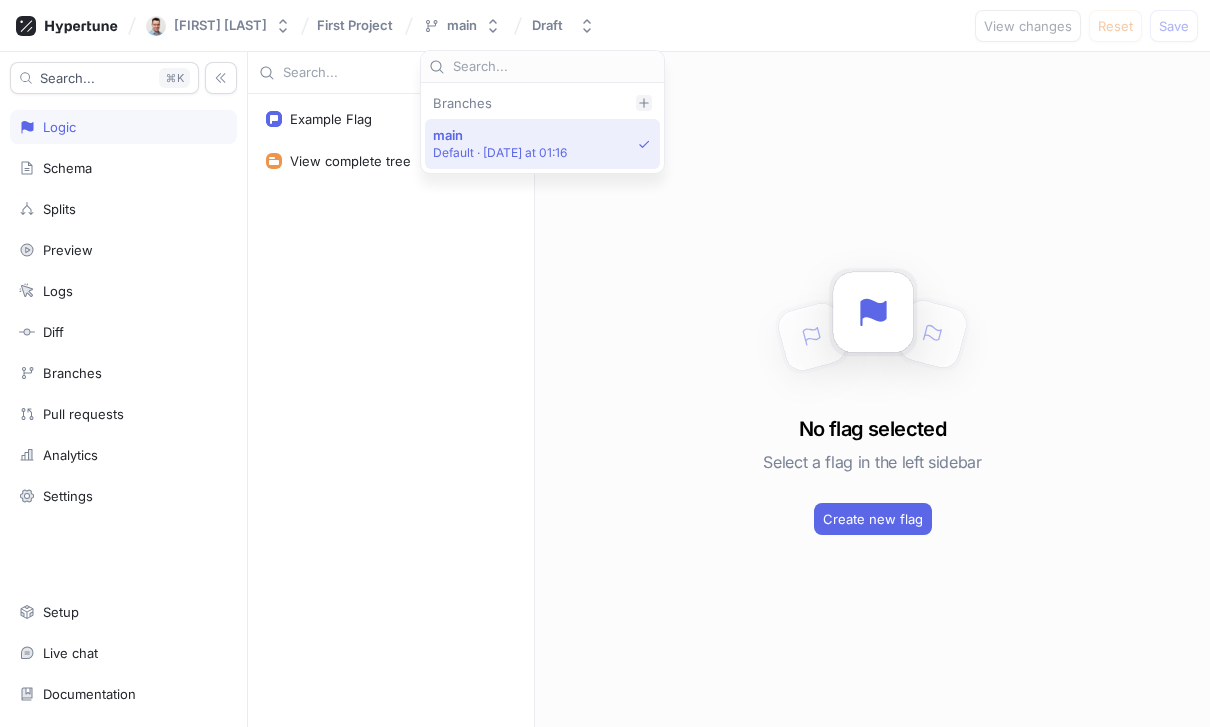 click 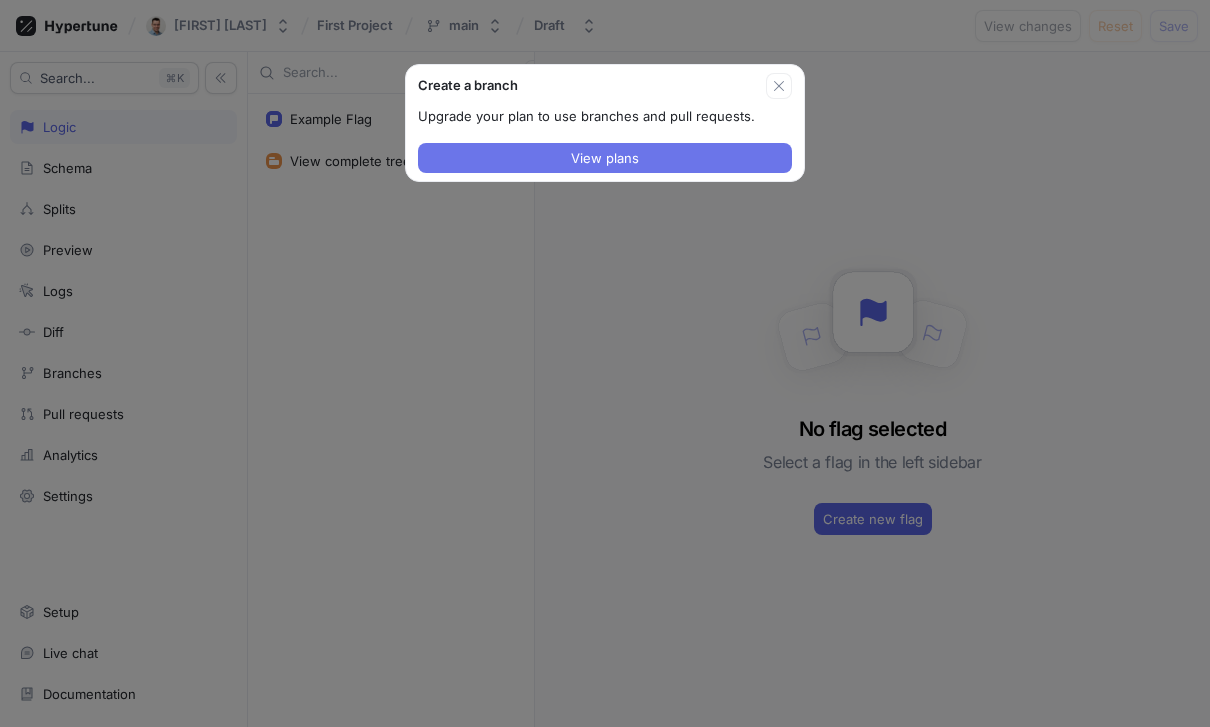 click on "View plans" at bounding box center (605, 158) 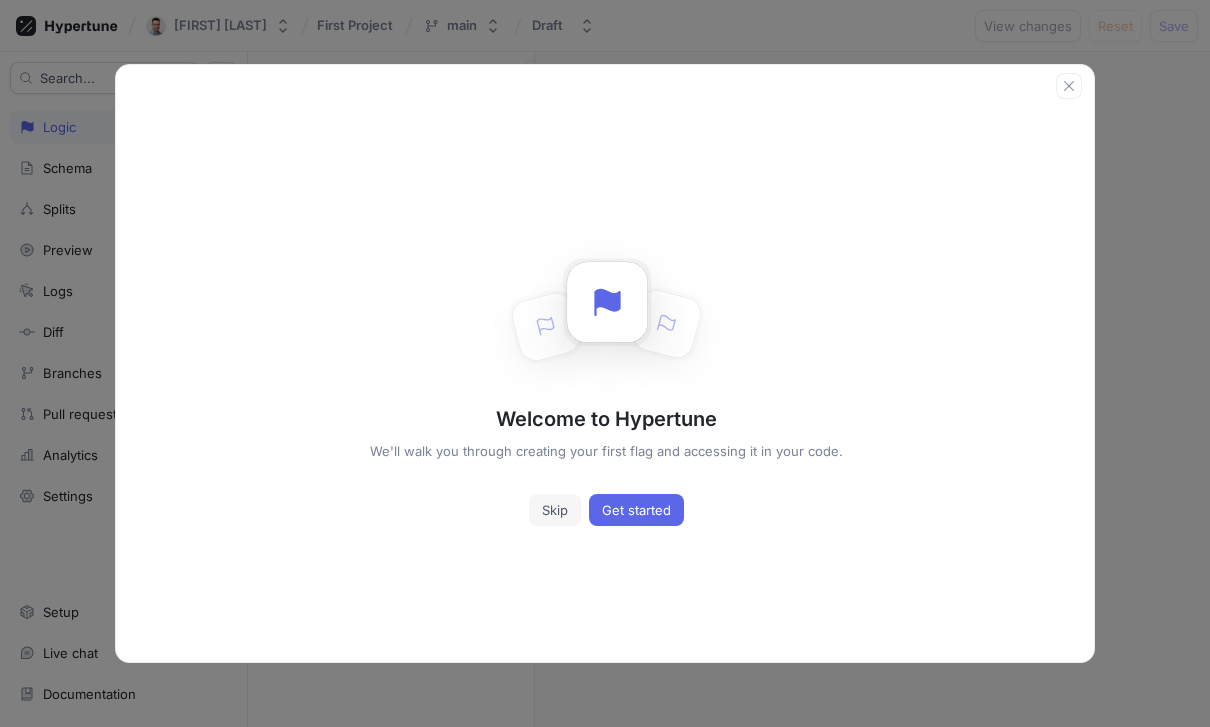 click on "Skip" at bounding box center (555, 510) 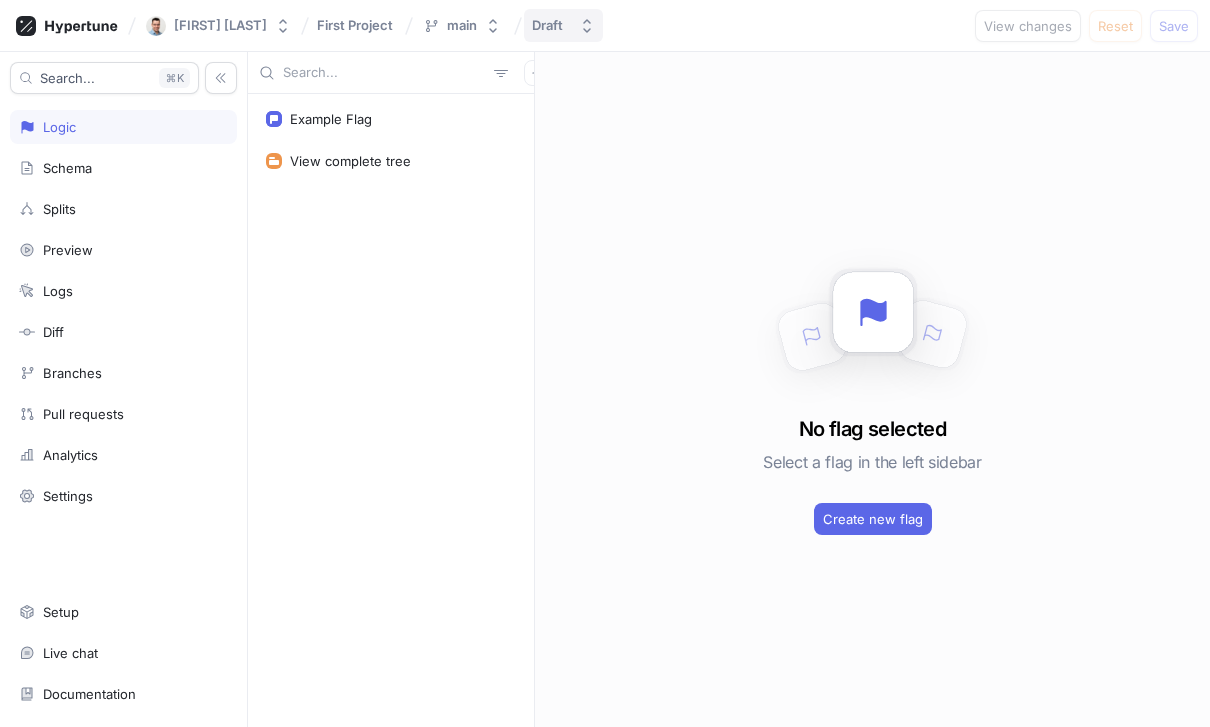 click on "Draft" at bounding box center [563, 25] 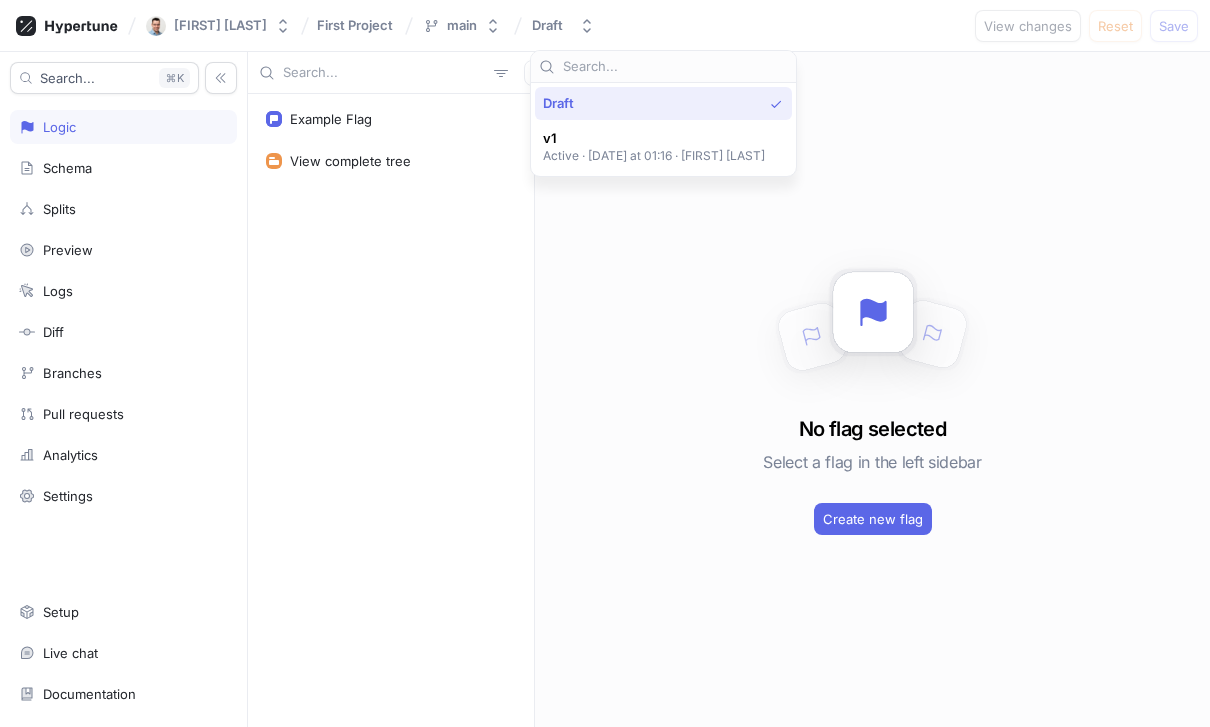 click on "Active ‧ [DATE] at 01:16 ‧ [FIRST] [LAST]" at bounding box center [654, 155] 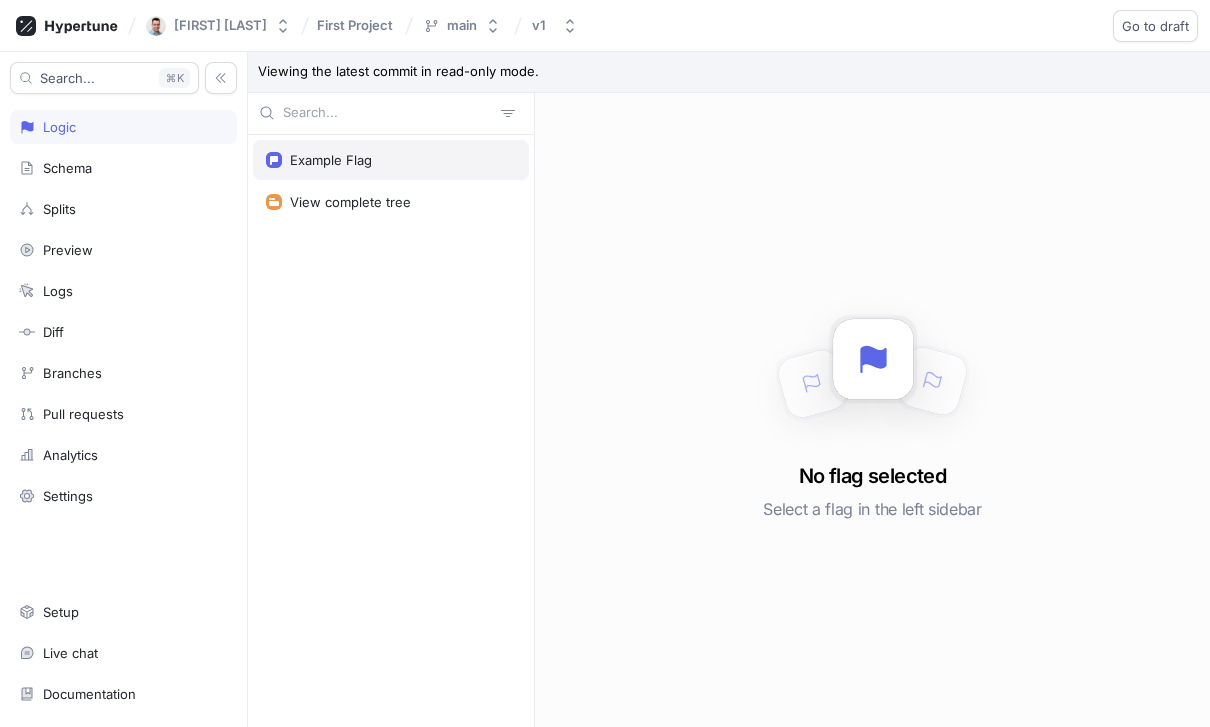 click on "Example Flag" at bounding box center [391, 160] 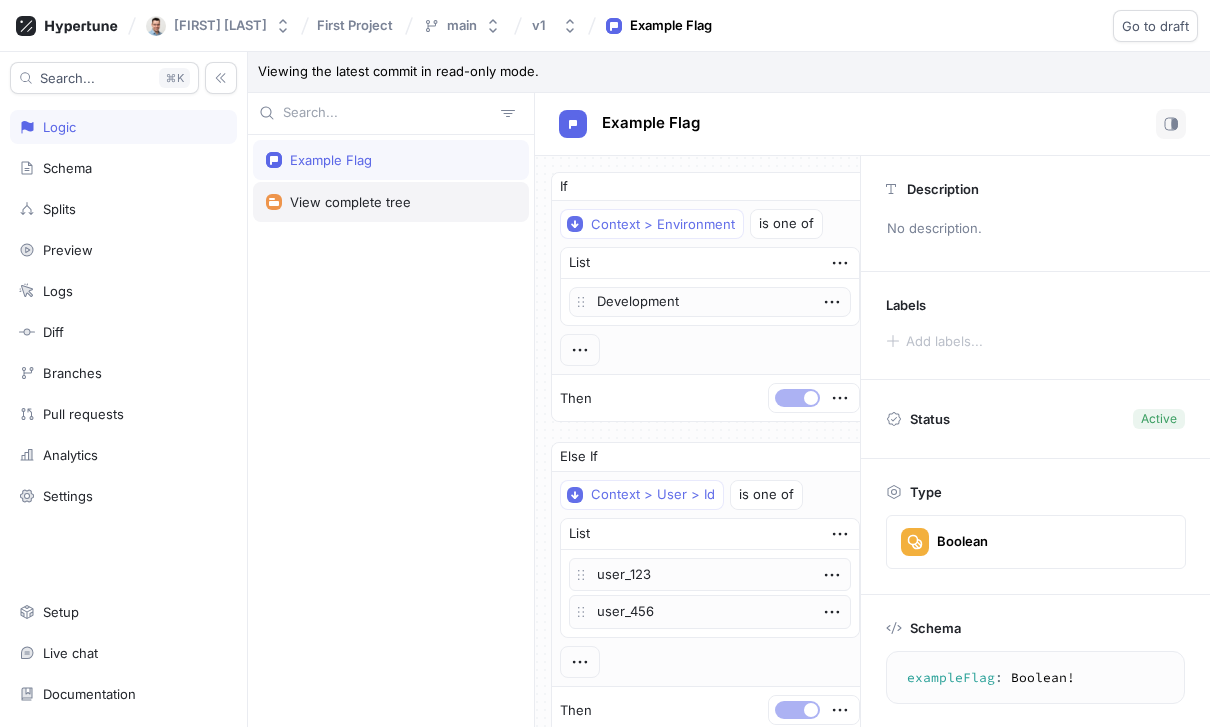 click on "View complete tree" at bounding box center (391, 202) 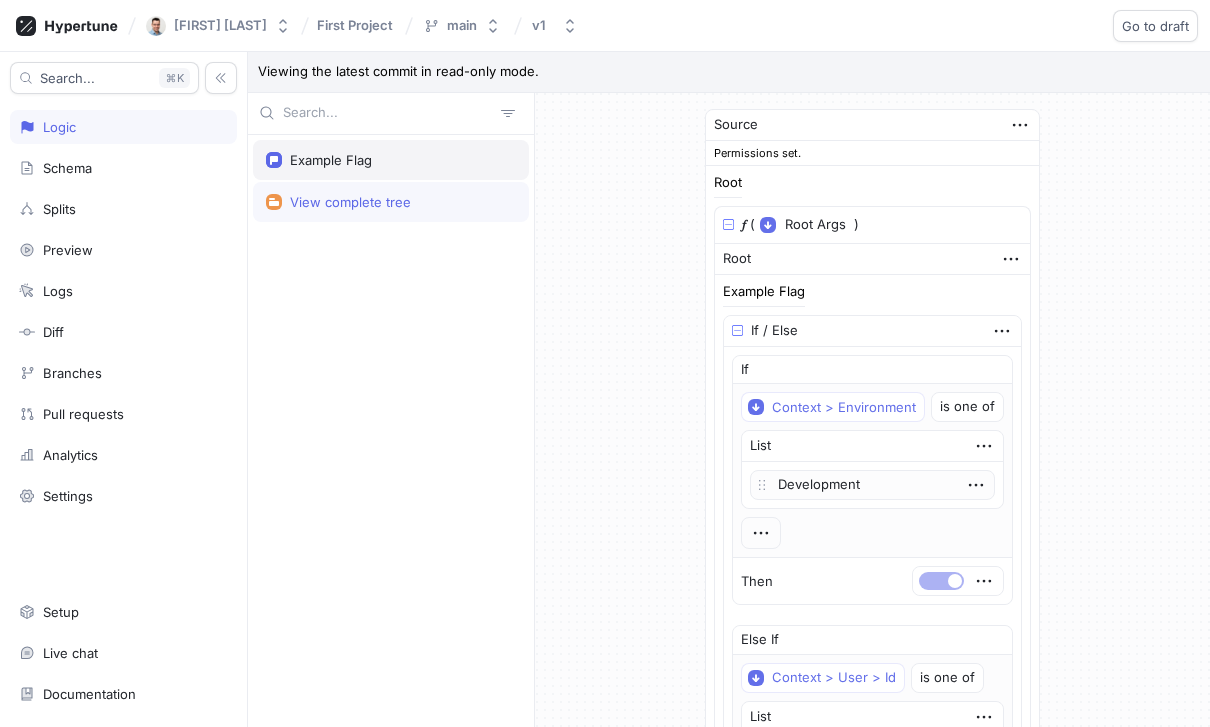 click on "Example Flag" at bounding box center (391, 160) 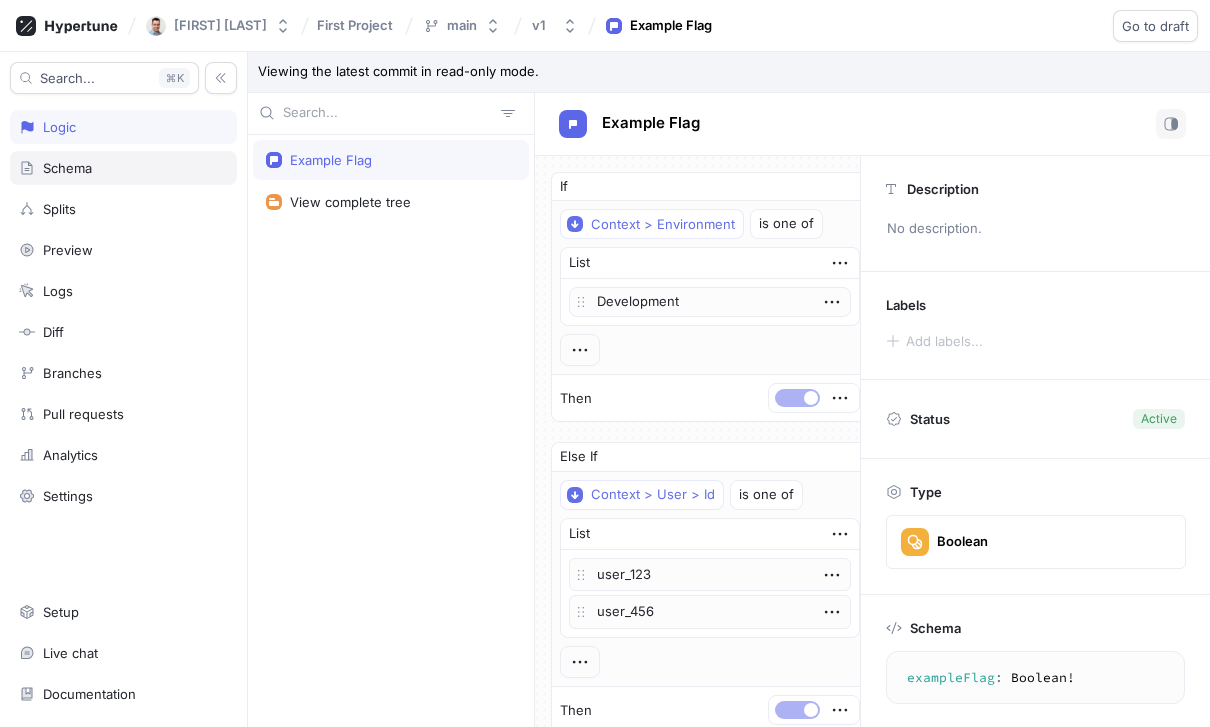 click on "Schema" at bounding box center [123, 168] 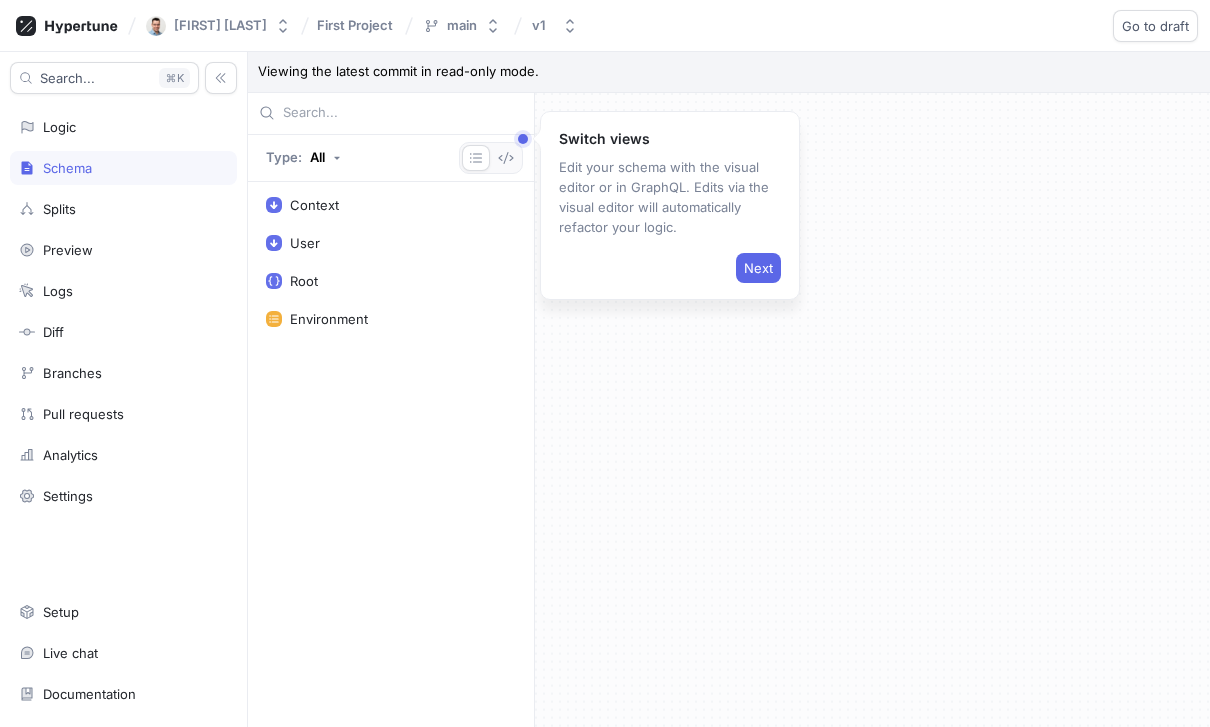 click on "Next" at bounding box center (670, 264) 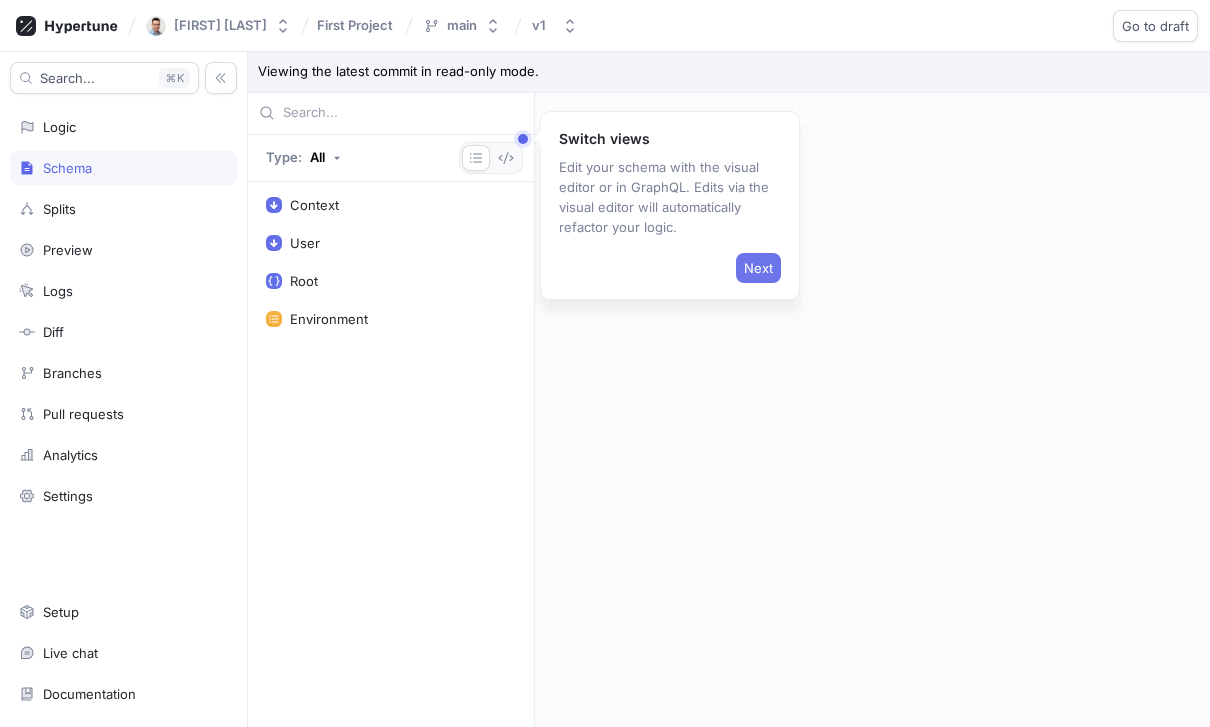 click on "Next" at bounding box center (758, 268) 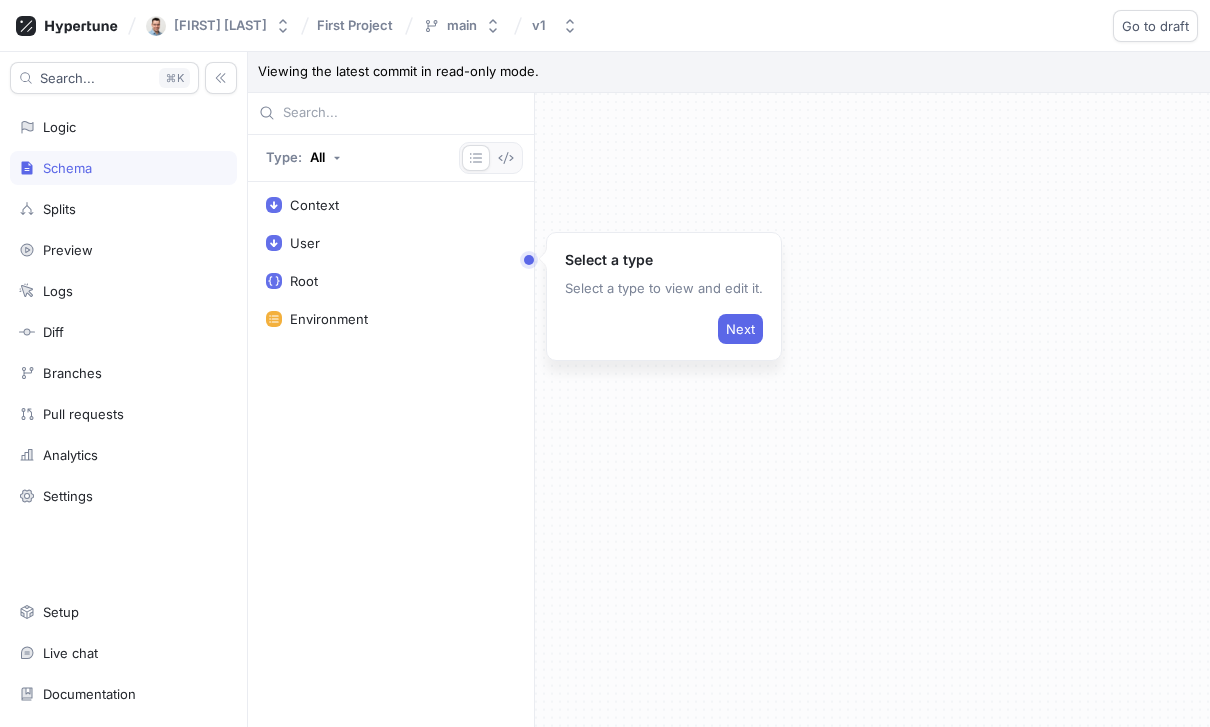 click on "Select a type Select a type to view and edit it. Next" at bounding box center (664, 296) 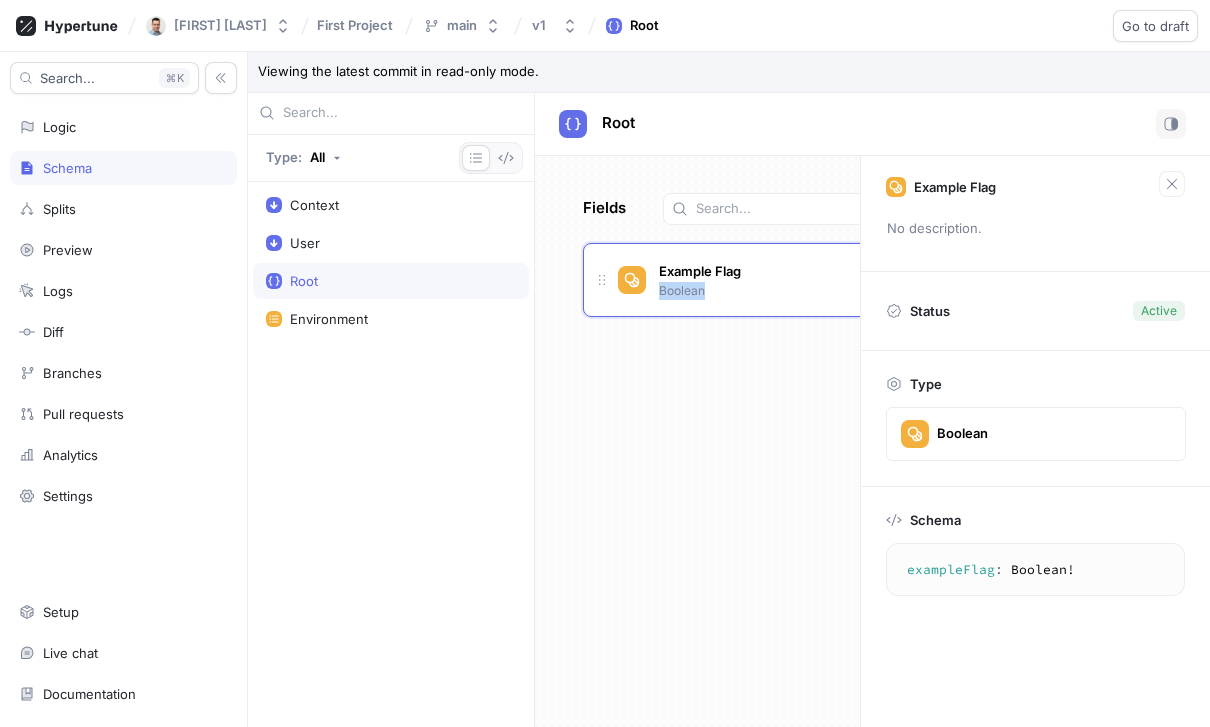 drag, startPoint x: 722, startPoint y: 289, endPoint x: 653, endPoint y: 351, distance: 92.76314 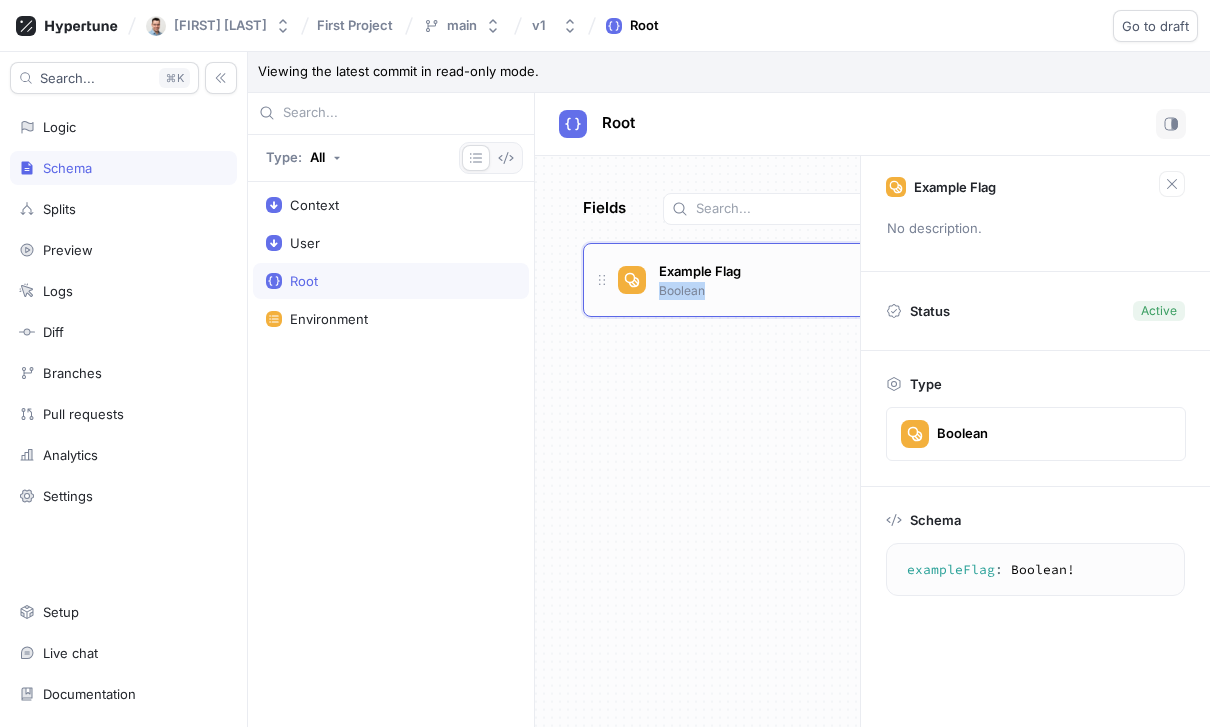 click on "Example Flag Boolean" at bounding box center [745, 280] 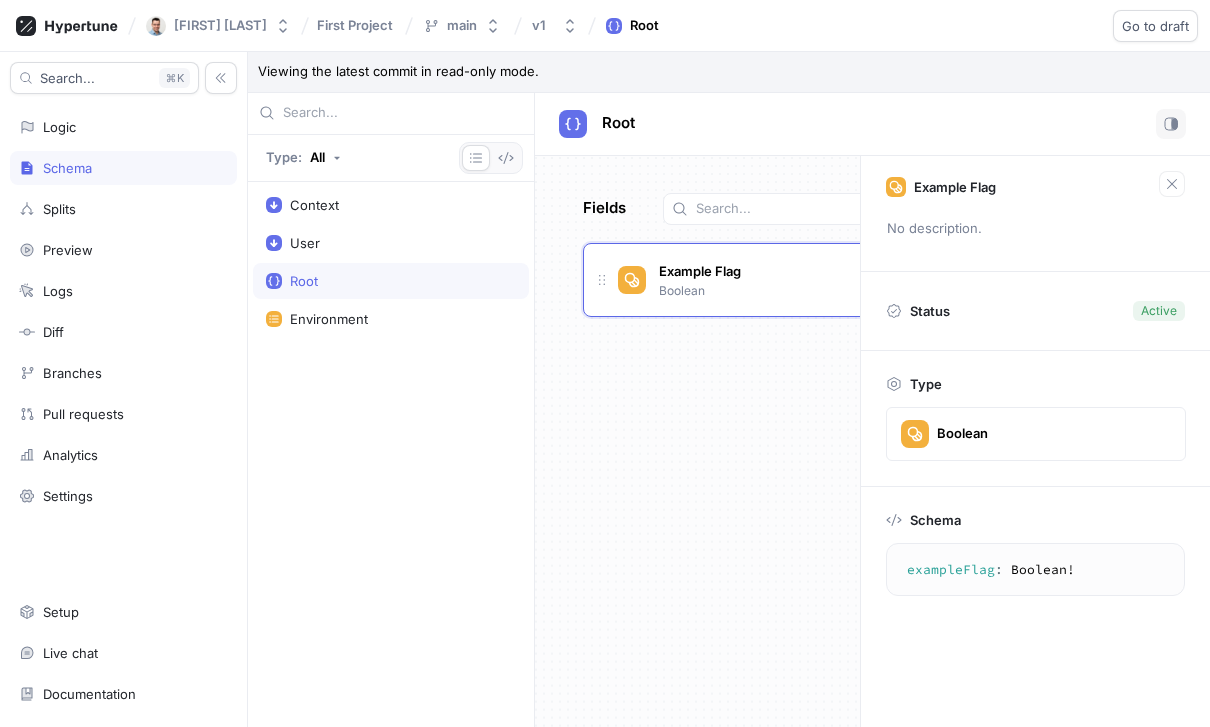 click on "Fields Example Flag Boolean
To pick up a draggable item, press the space bar.
While dragging, use the arrow keys to move the item.
Press space again to drop the item in its new position, or press escape to cancel." at bounding box center [697, 442] 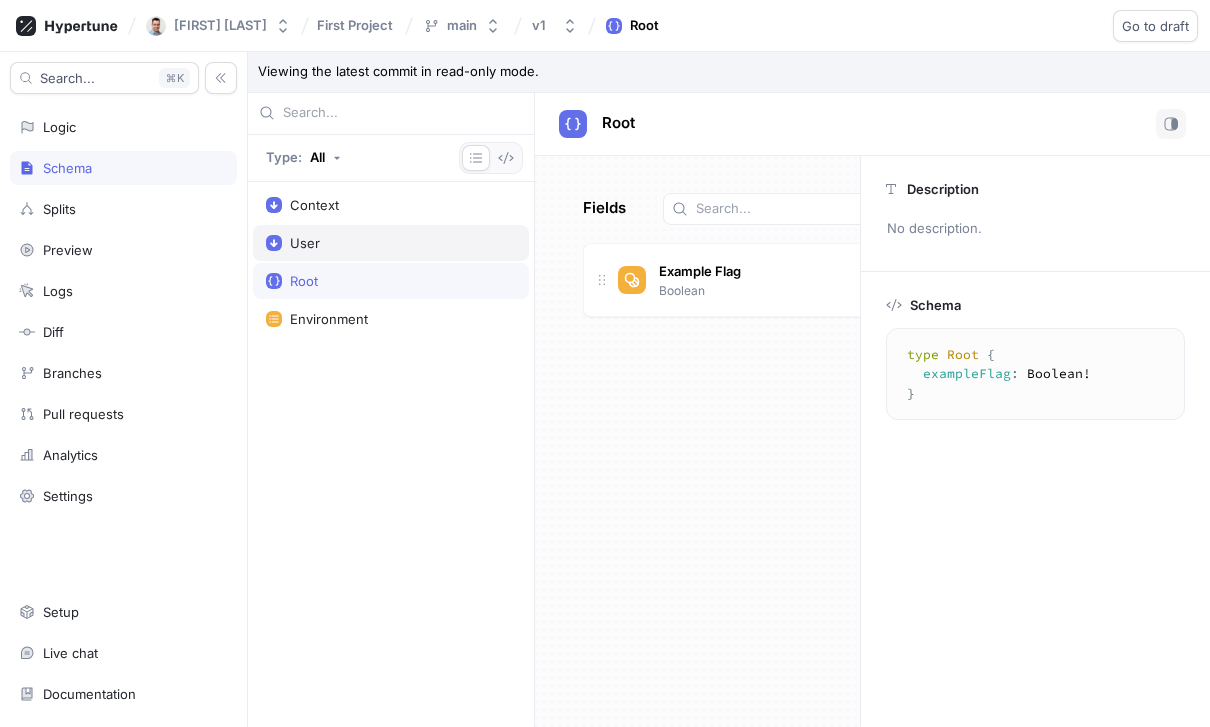 click on "User" at bounding box center [391, 243] 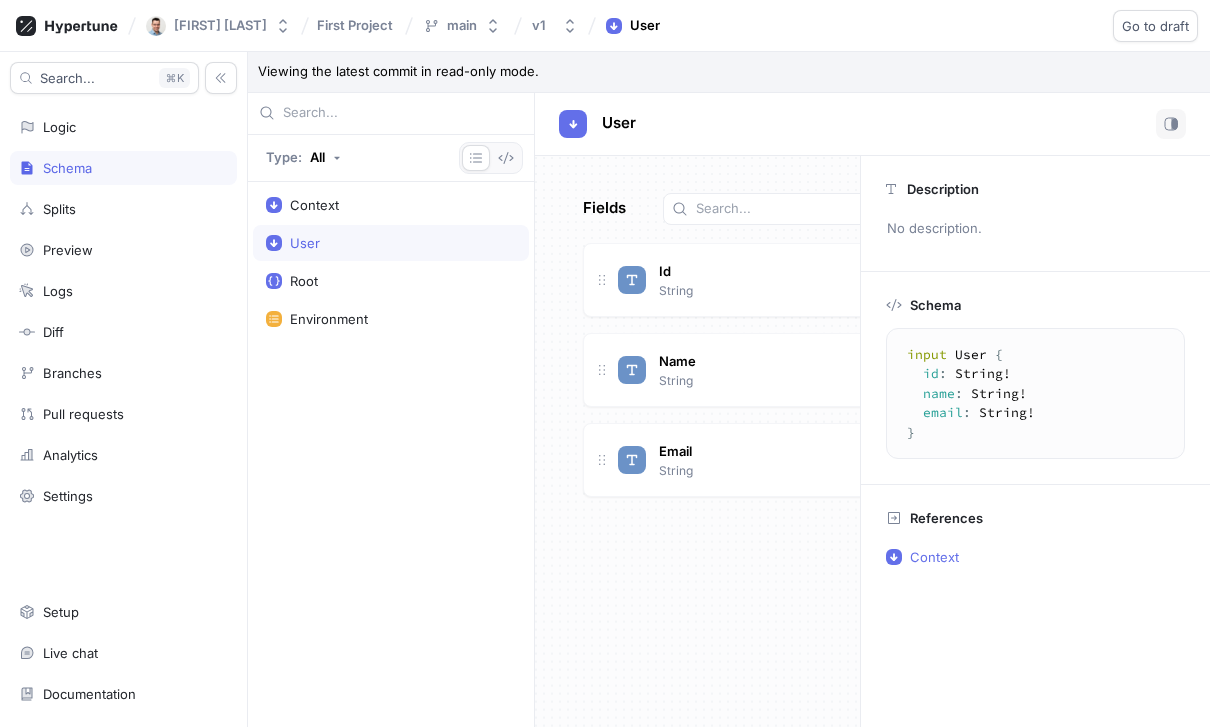 drag, startPoint x: 791, startPoint y: 534, endPoint x: 680, endPoint y: 534, distance: 111 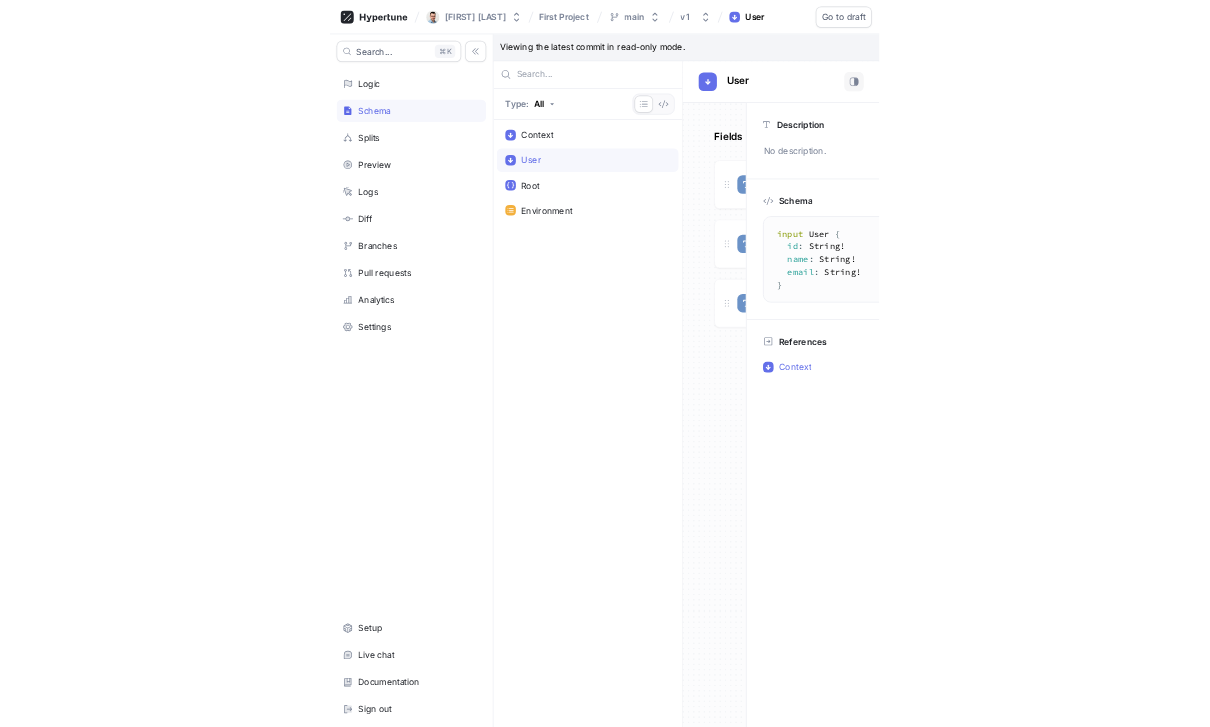 scroll, scrollTop: 0, scrollLeft: 0, axis: both 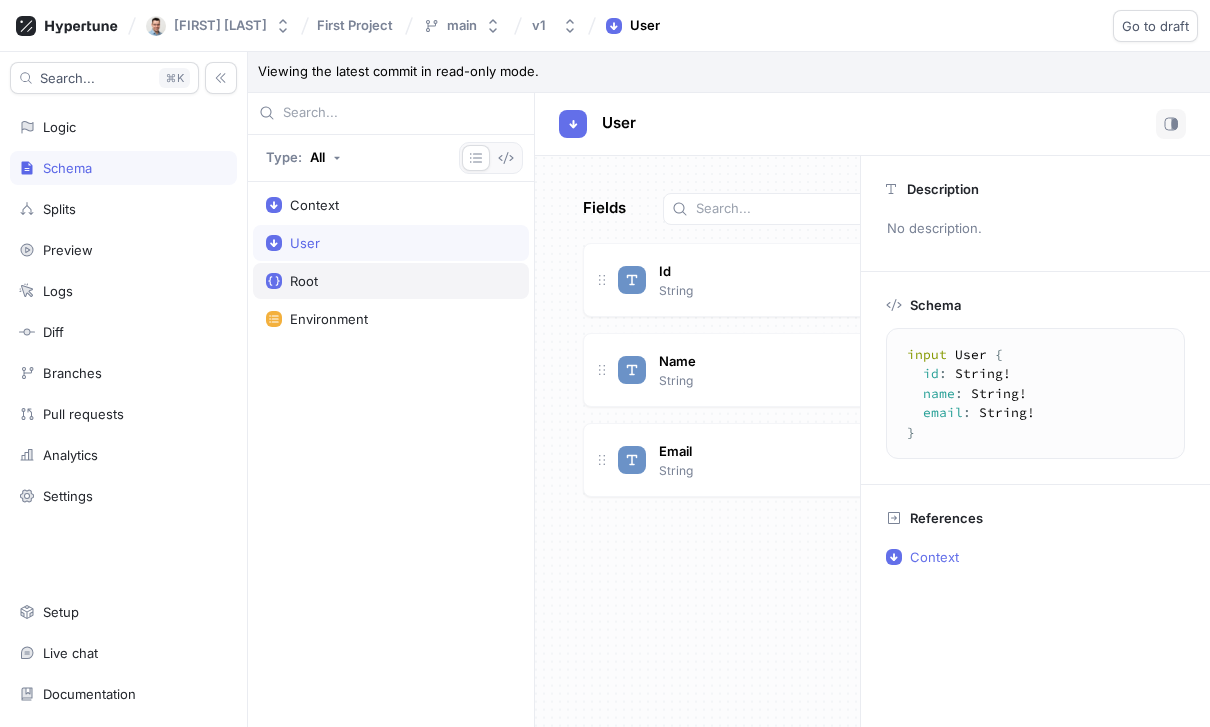 click on "Root" at bounding box center (391, 281) 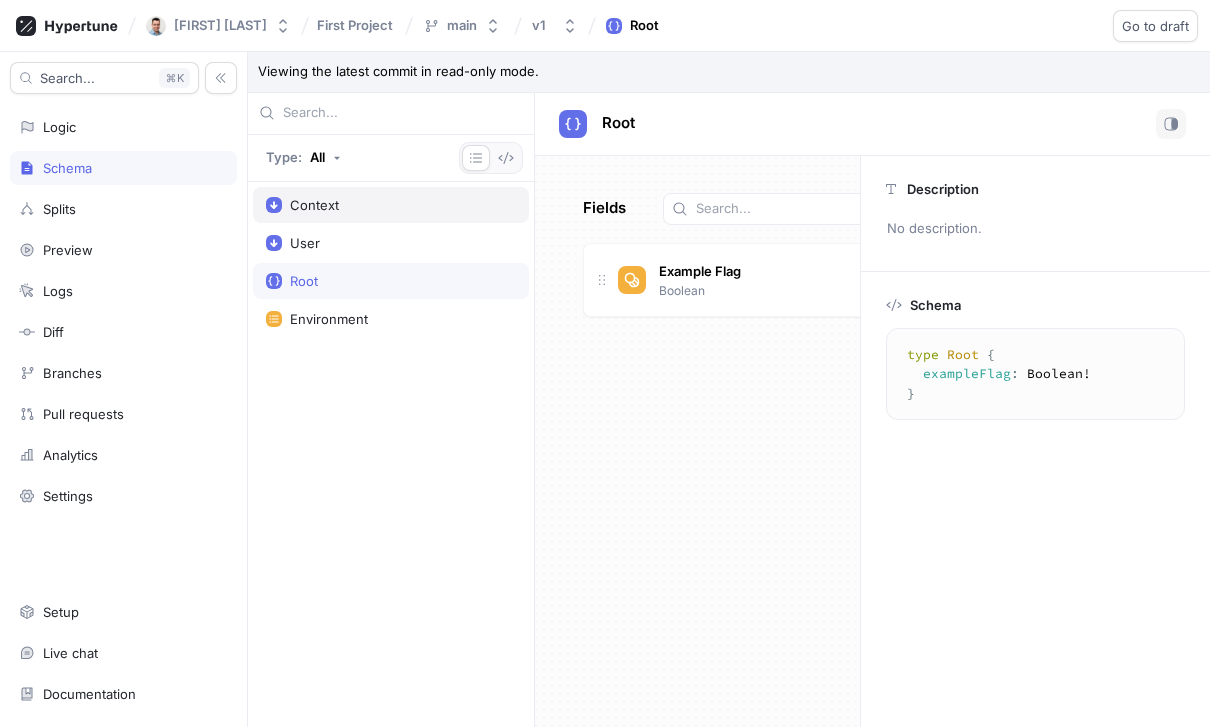 click on "Context" at bounding box center [391, 205] 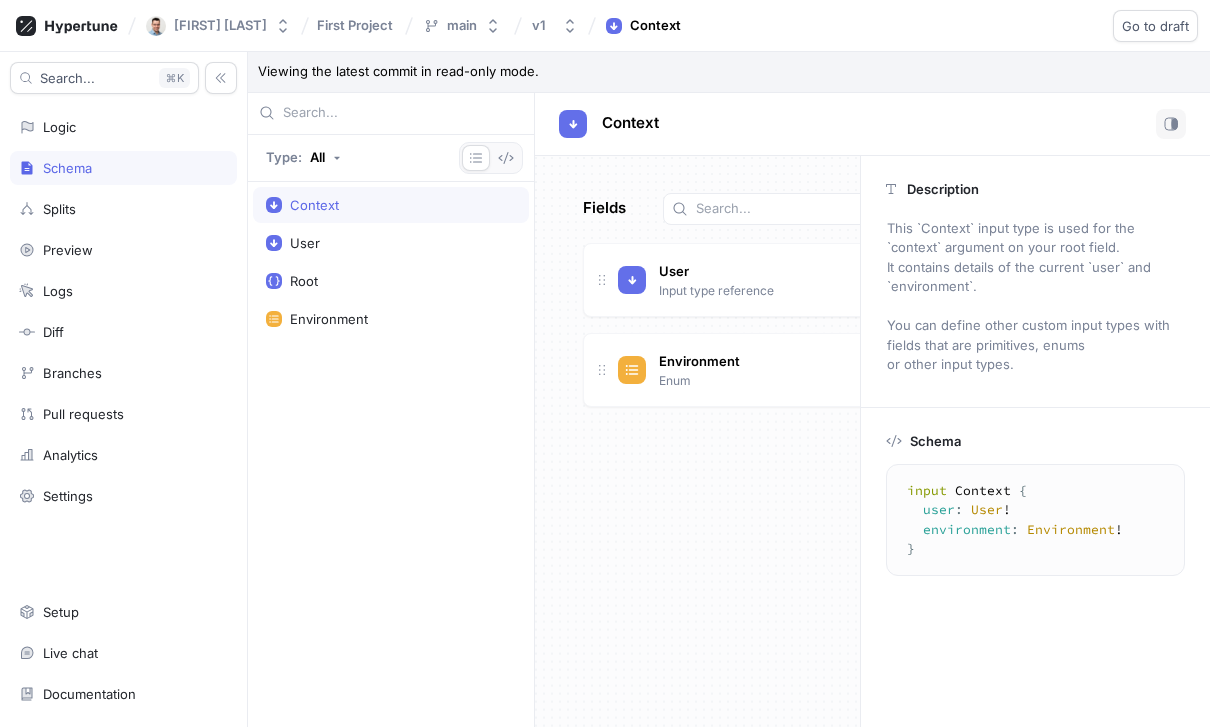 scroll, scrollTop: 0, scrollLeft: -1, axis: horizontal 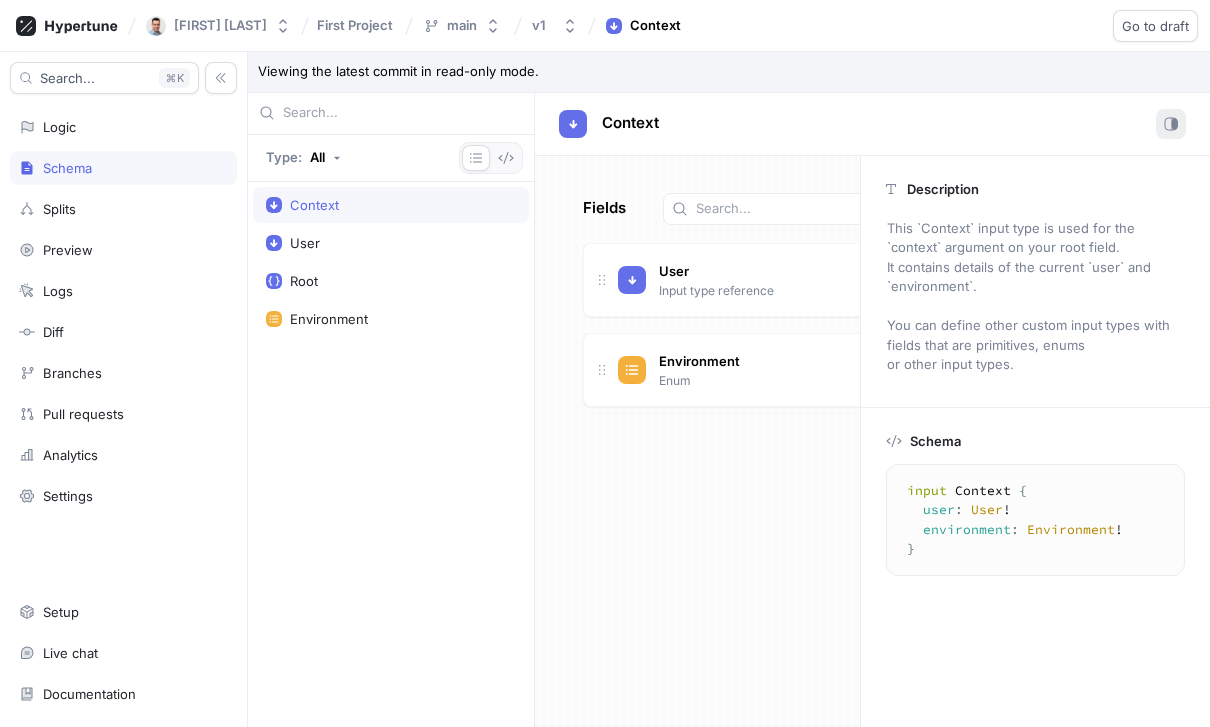 click 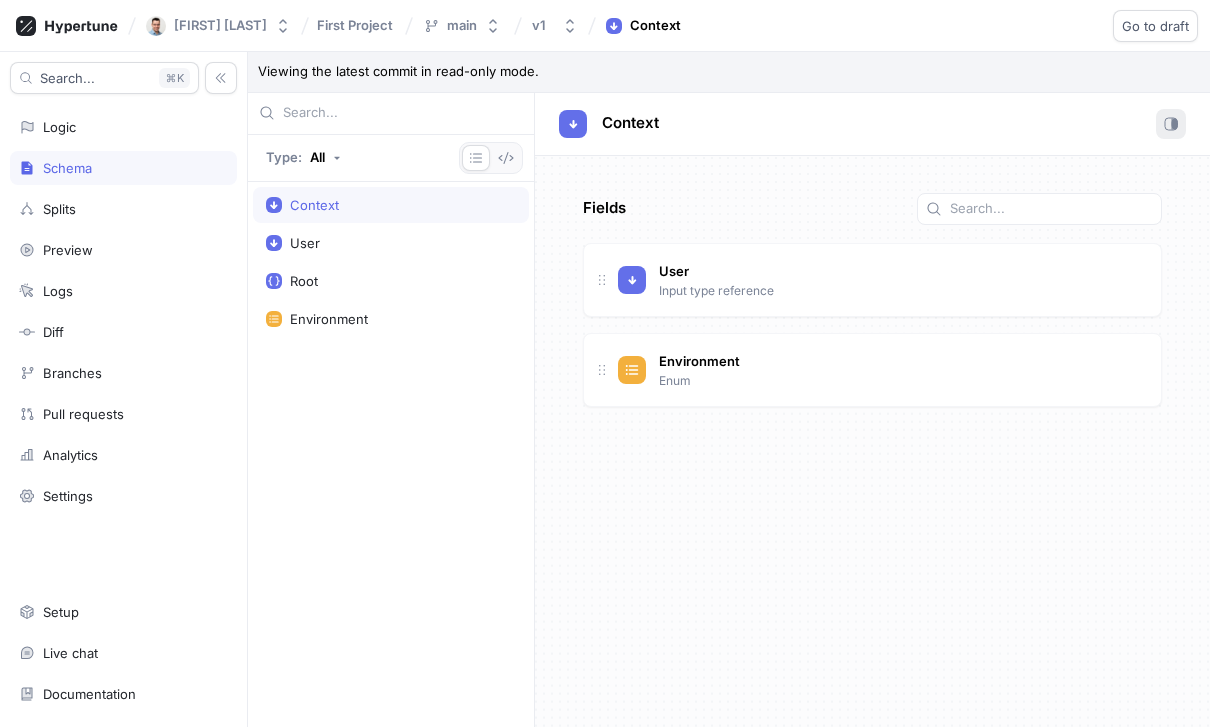 click 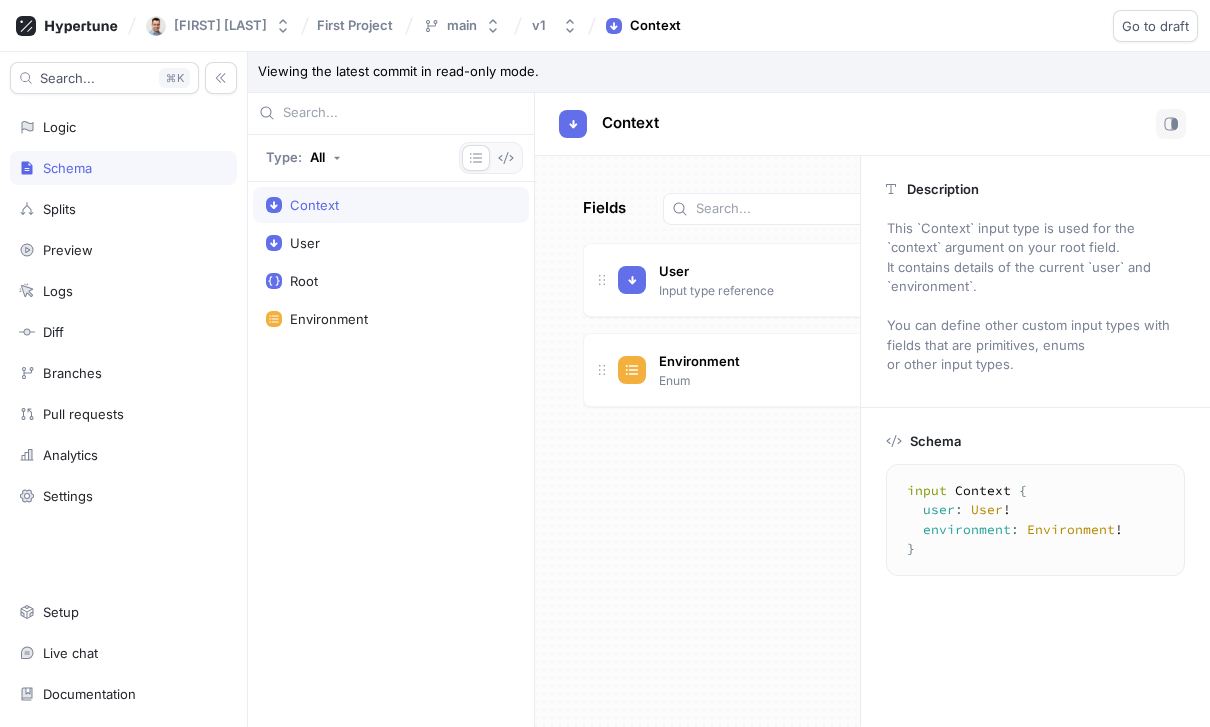 scroll, scrollTop: 64, scrollLeft: 0, axis: vertical 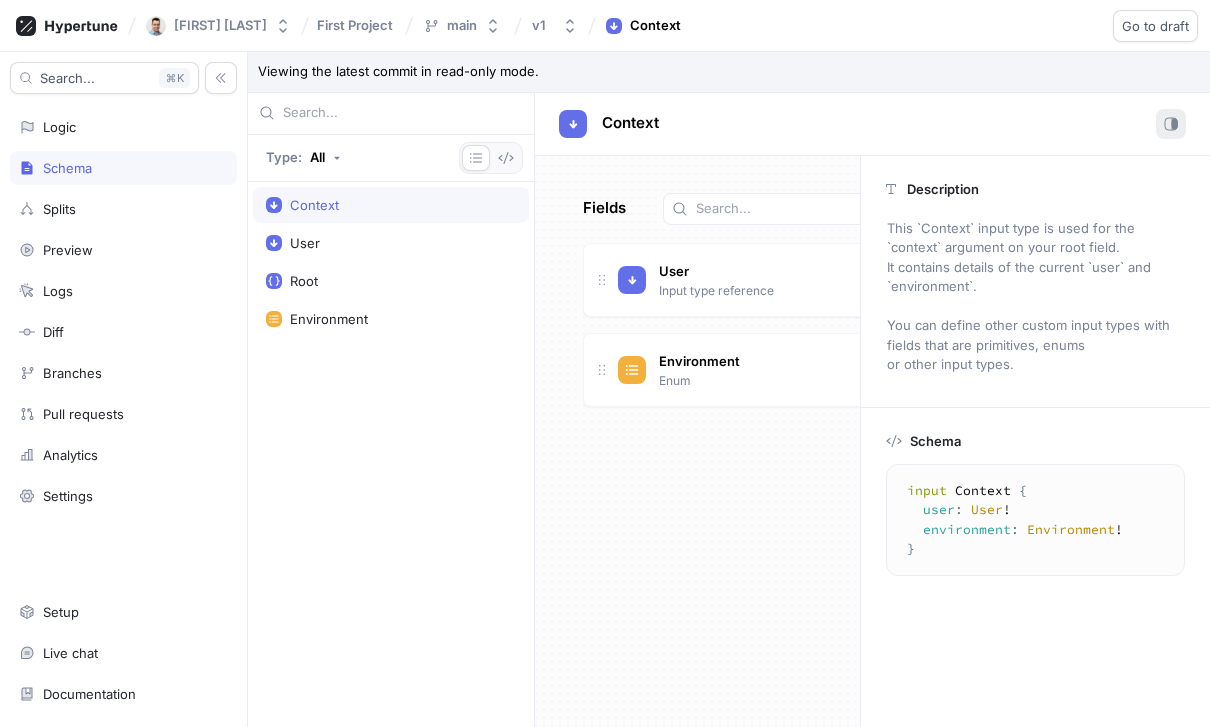 click 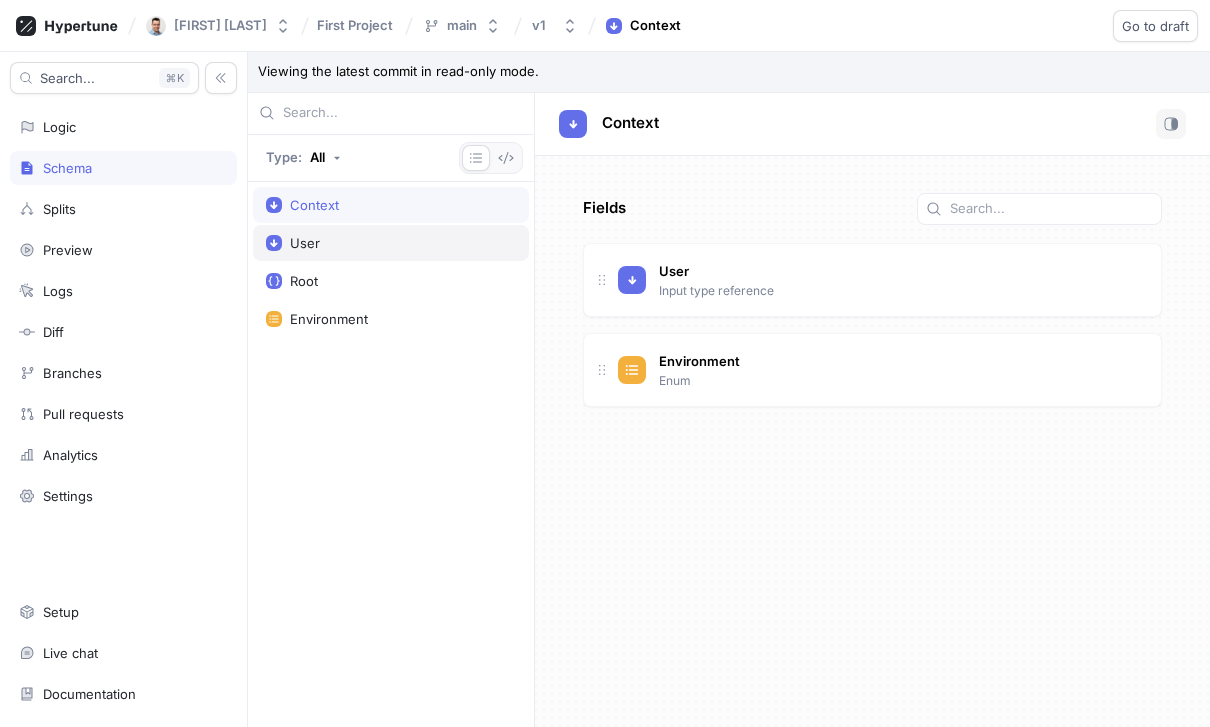 click on "User" at bounding box center (391, 243) 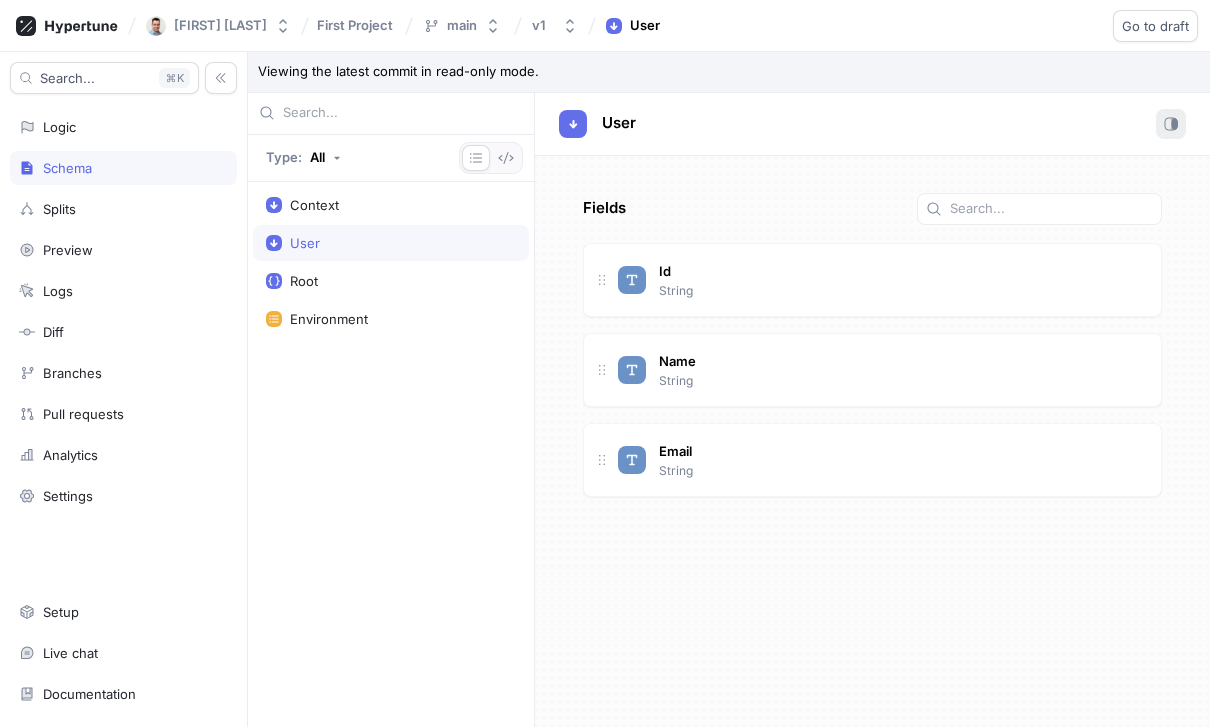 click at bounding box center [1171, 124] 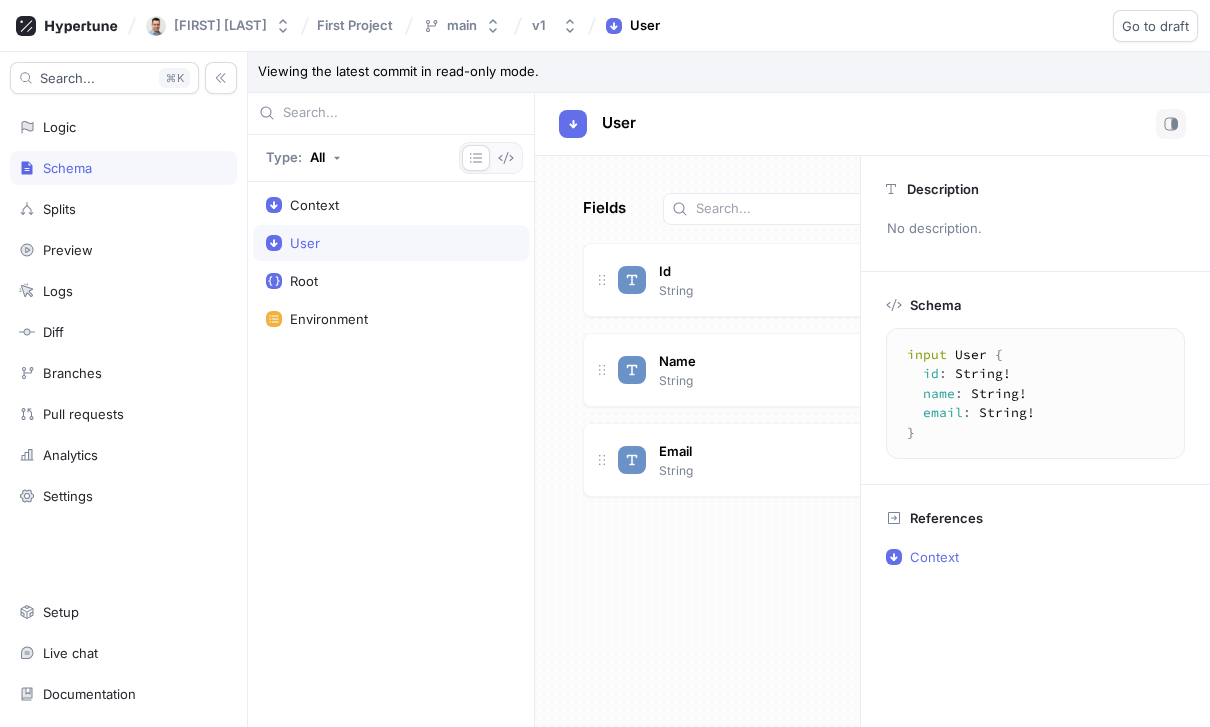 scroll, scrollTop: 64, scrollLeft: 0, axis: vertical 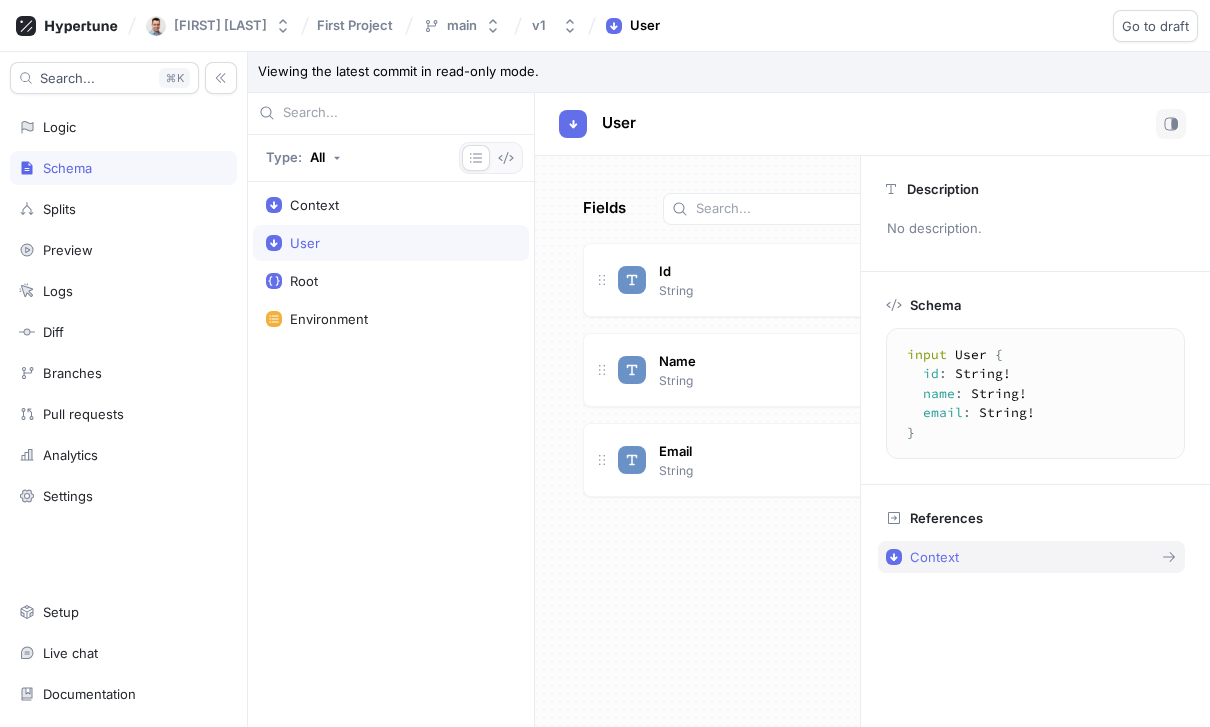 click on "Context" at bounding box center [1031, 557] 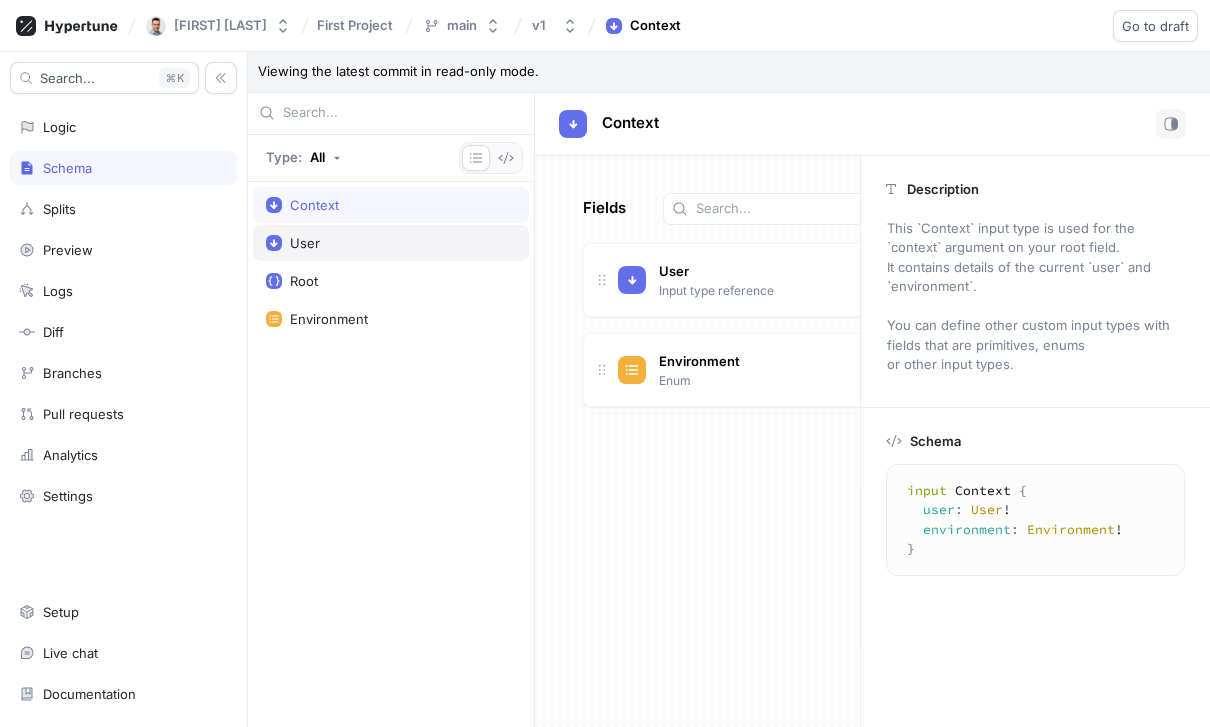 click on "User" at bounding box center (391, 243) 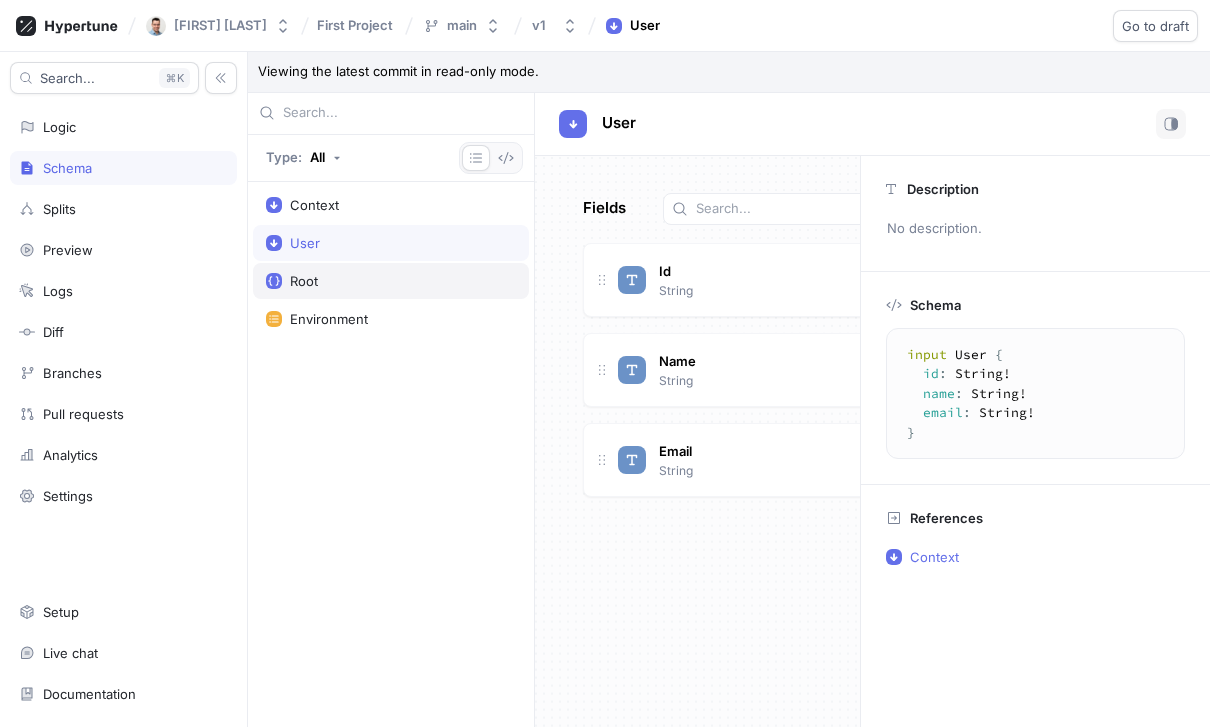 click on "Root" at bounding box center (391, 281) 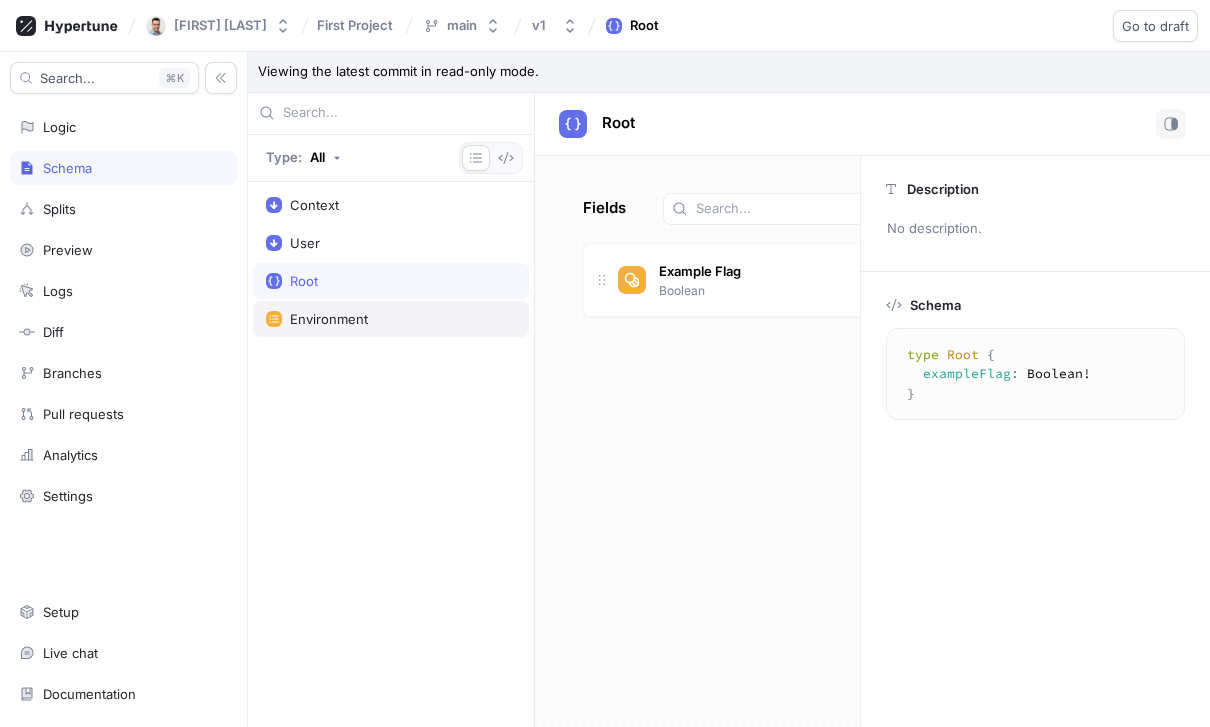 click on "Environment" at bounding box center (391, 319) 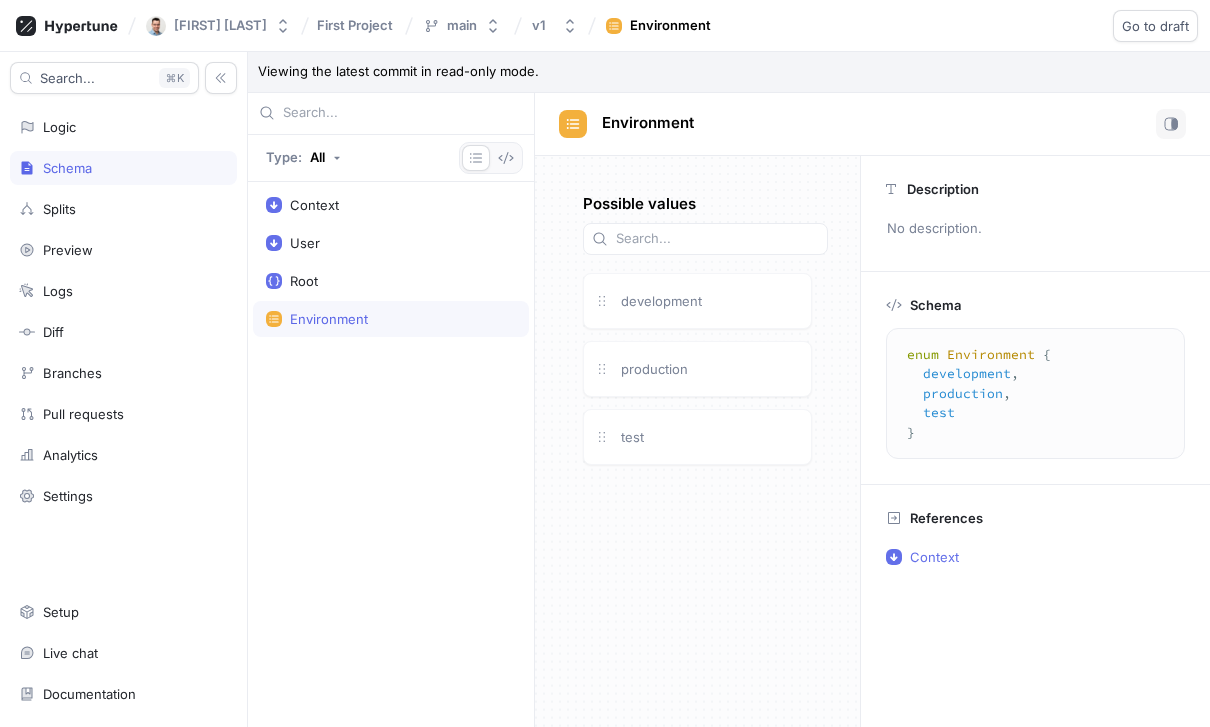 scroll, scrollTop: 7, scrollLeft: 0, axis: vertical 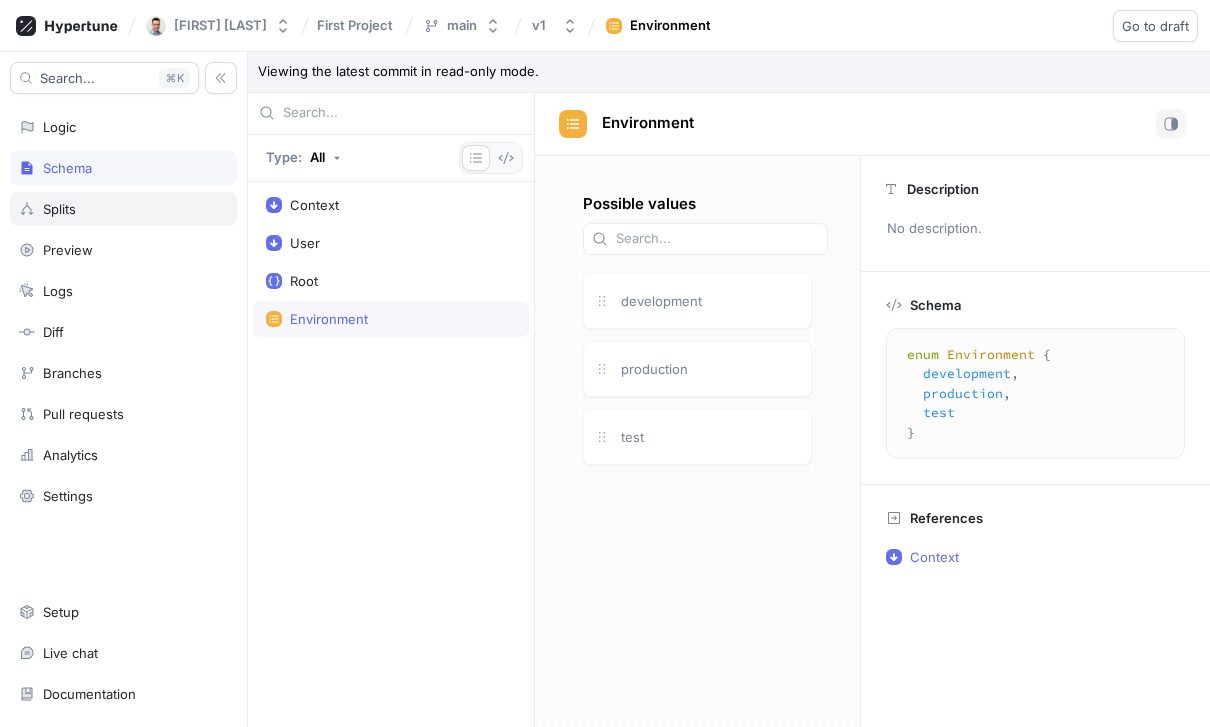 click on "Splits" at bounding box center [123, 209] 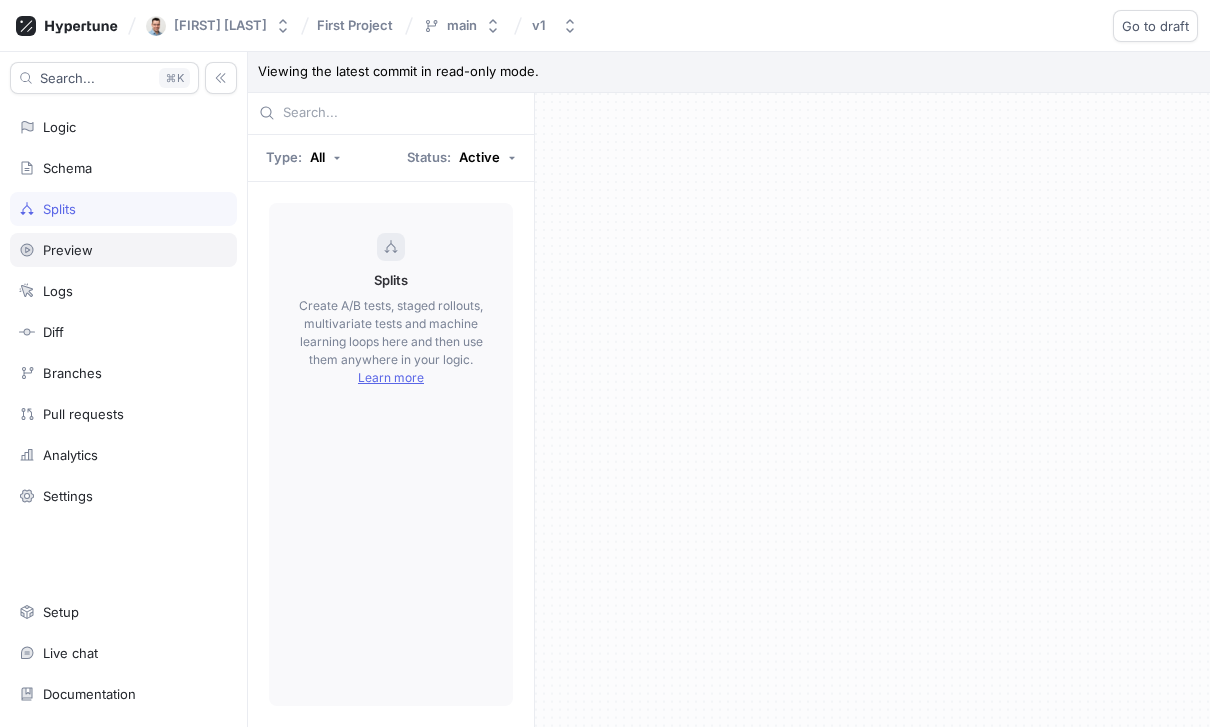click on "Preview" at bounding box center [123, 250] 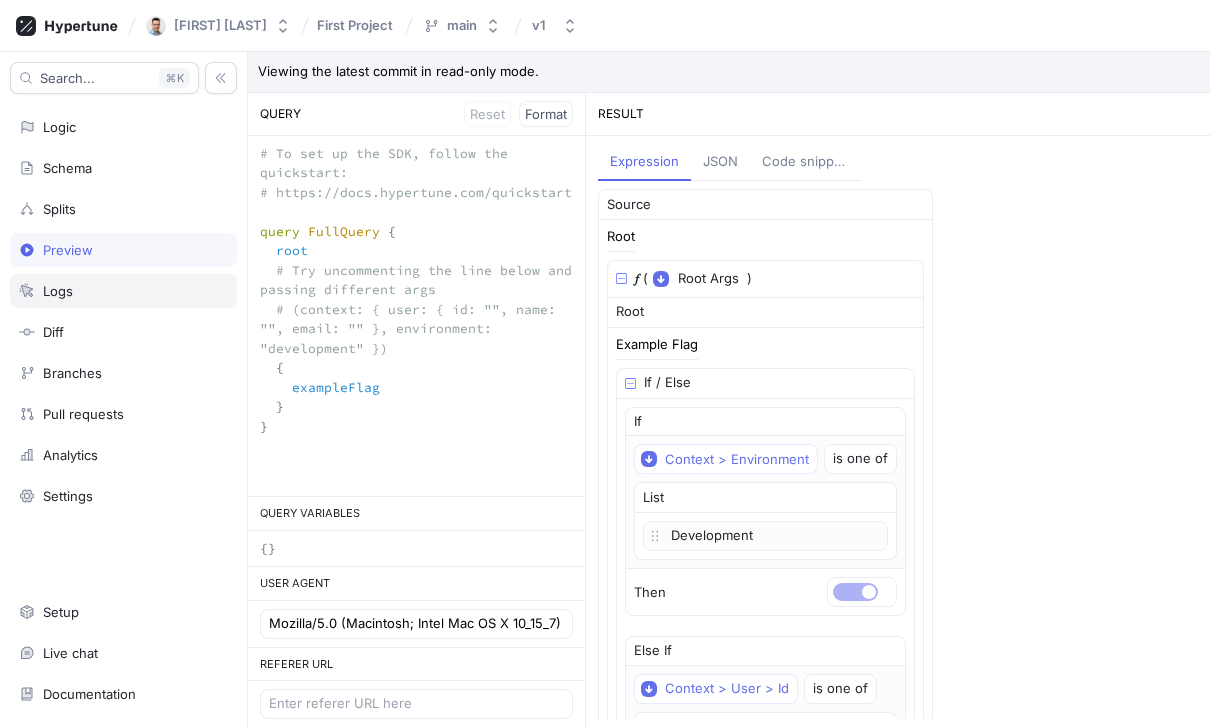 click on "Logs" at bounding box center [123, 291] 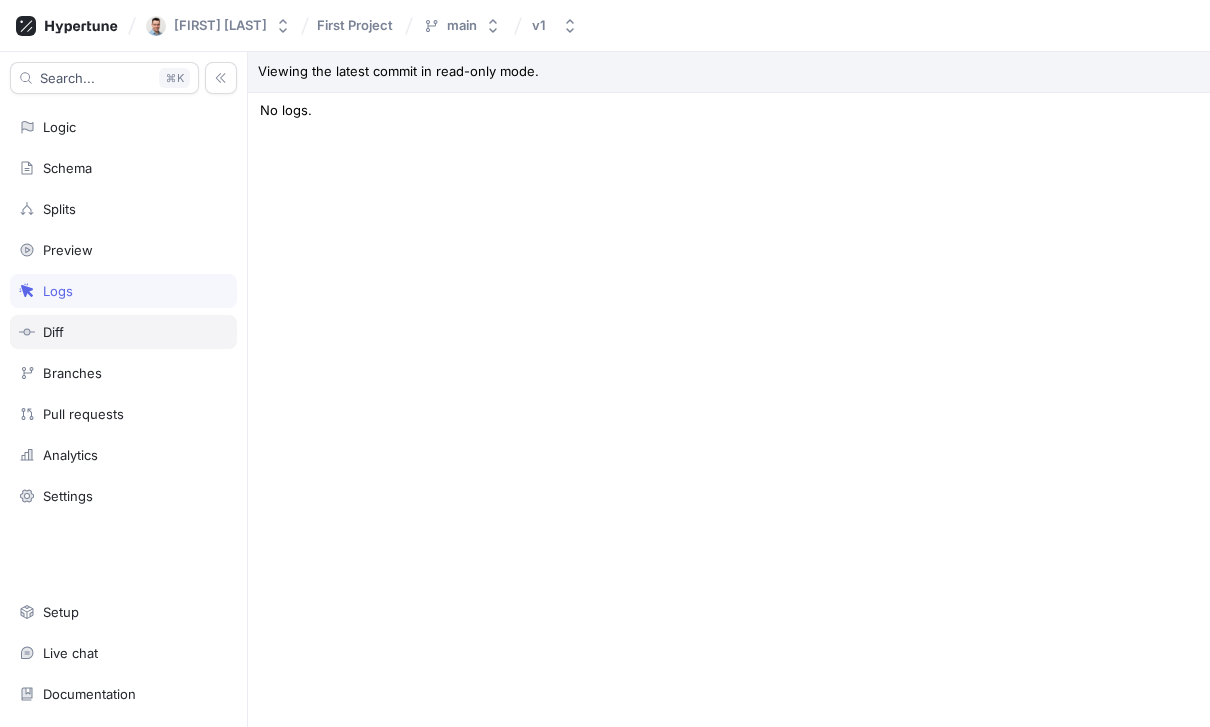 click on "Diff" at bounding box center (123, 332) 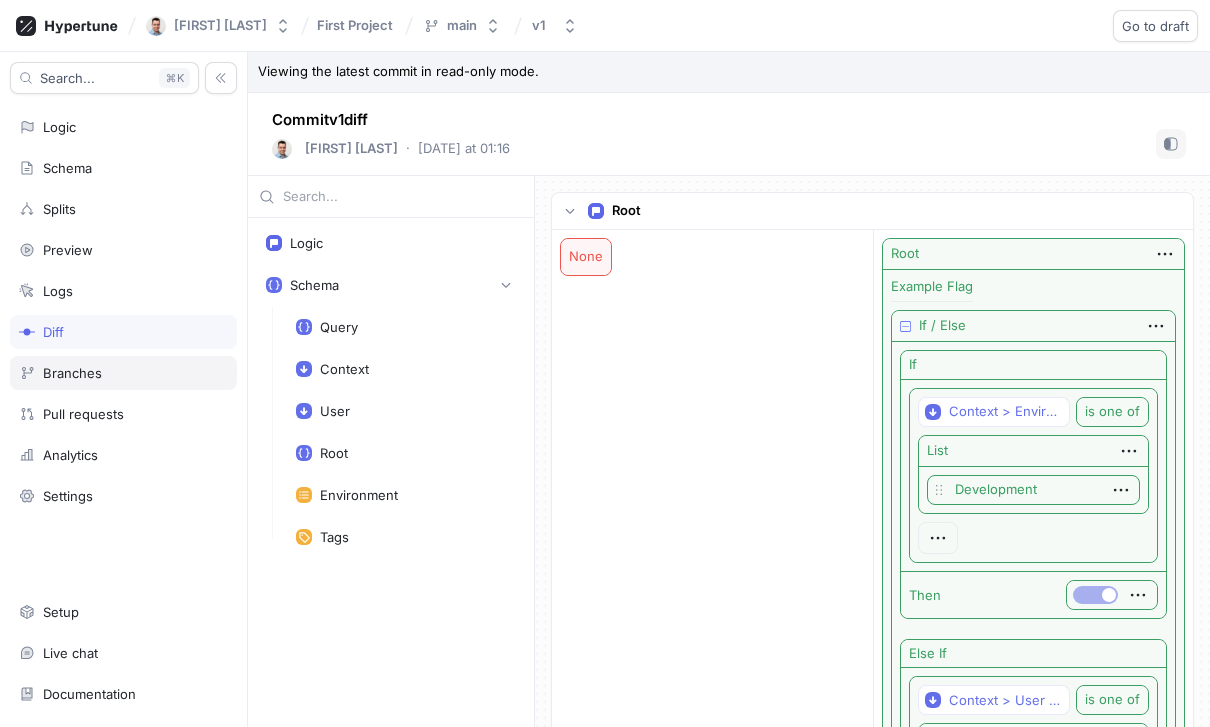 click on "Branches" at bounding box center [123, 373] 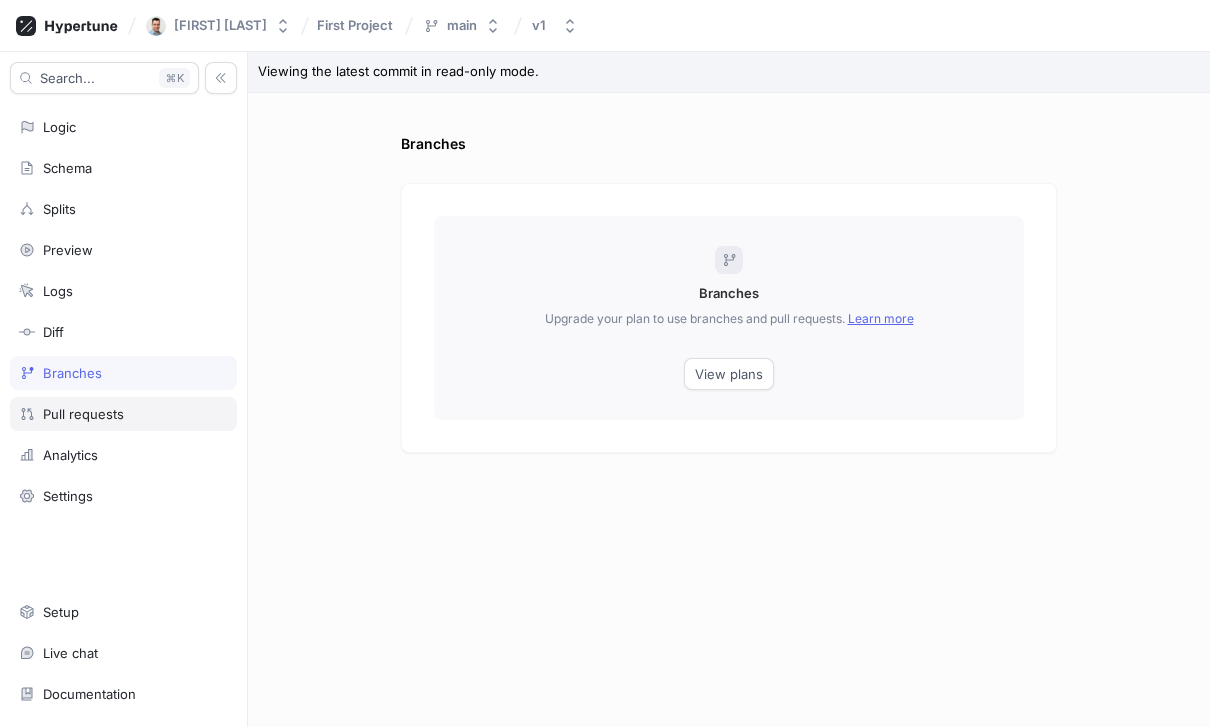 click on "Pull requests" at bounding box center (123, 414) 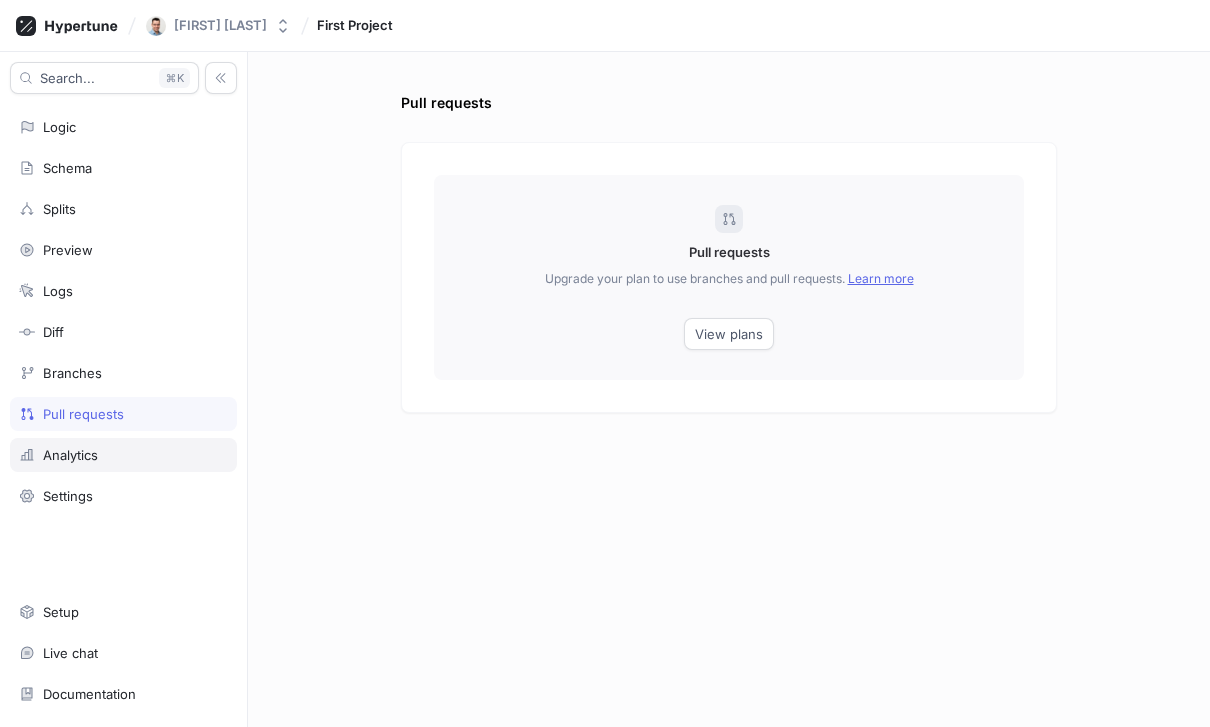 click on "Analytics" at bounding box center (123, 455) 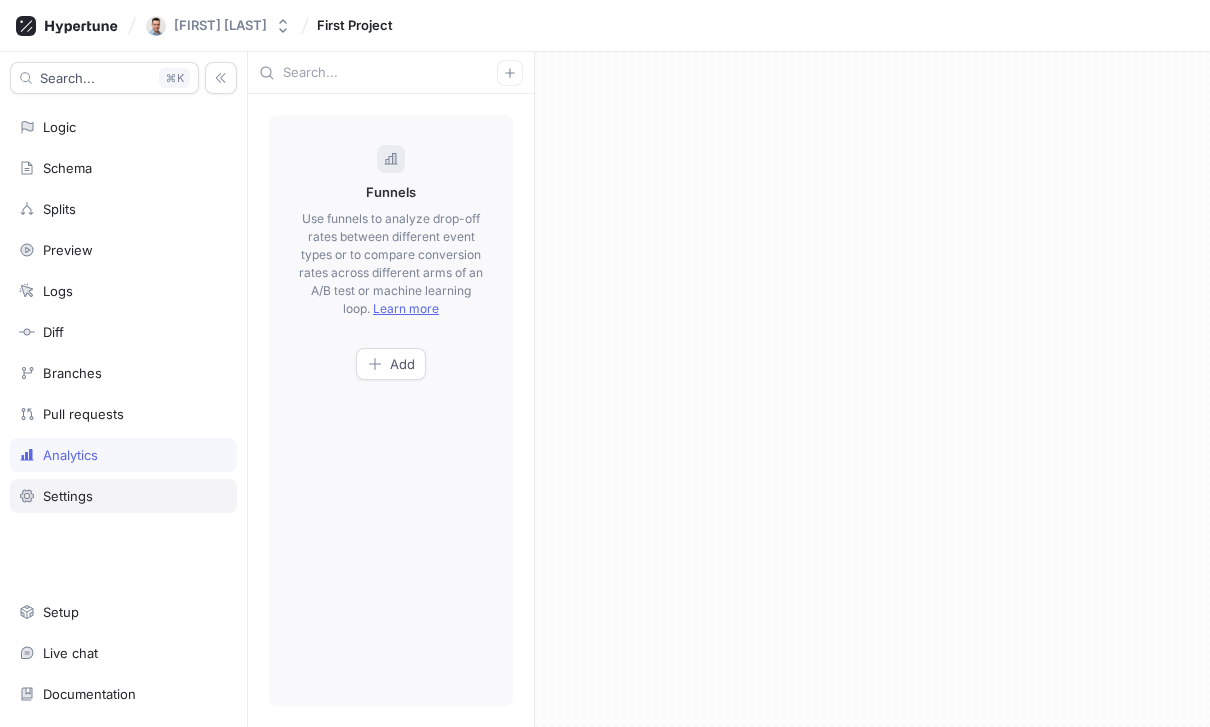 click on "Settings" at bounding box center (123, 496) 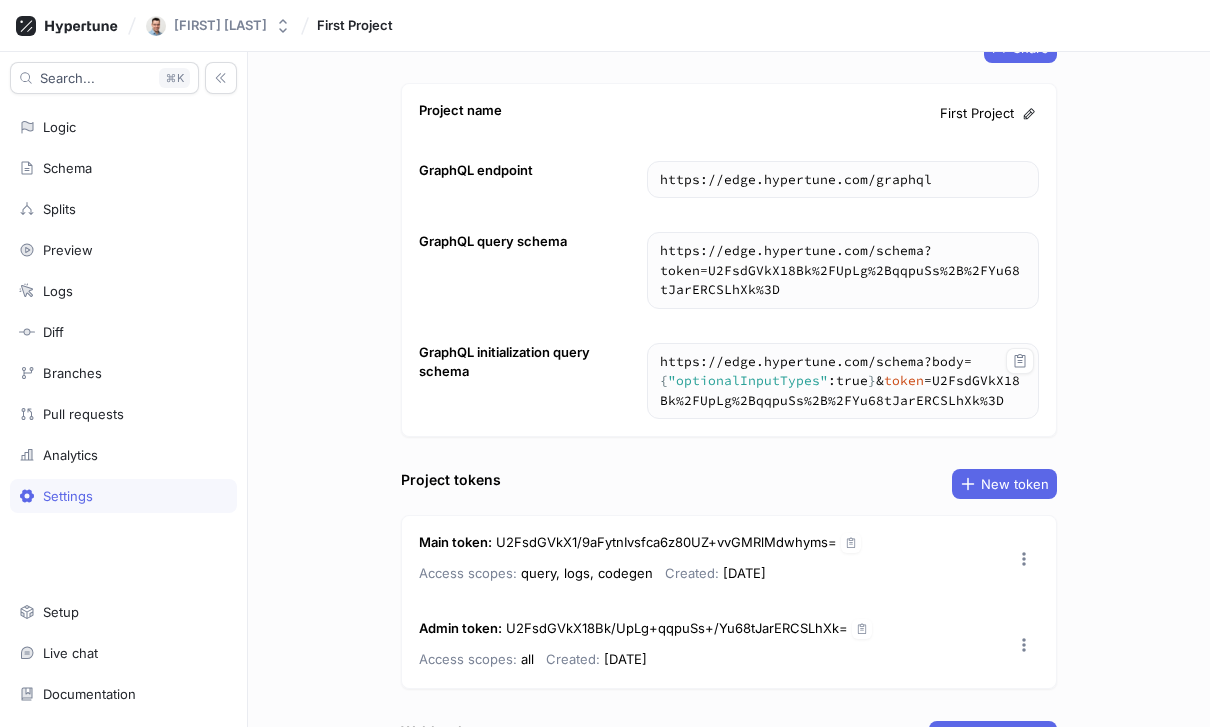 scroll, scrollTop: 157, scrollLeft: 0, axis: vertical 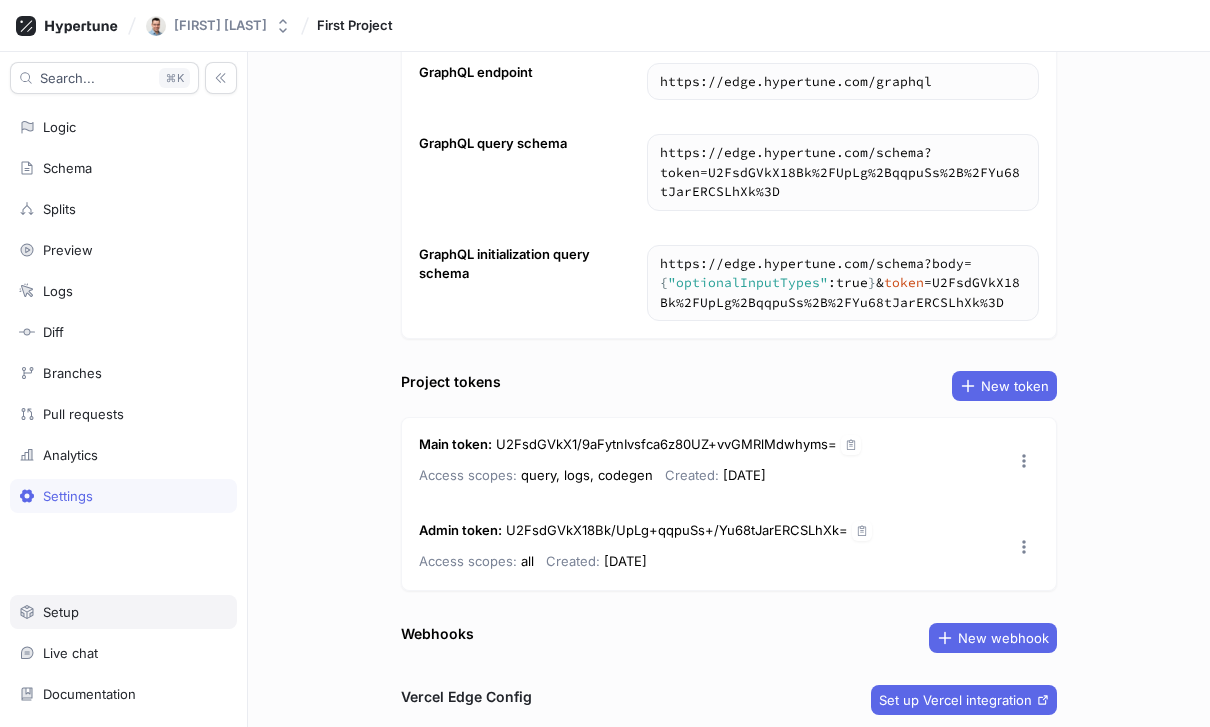 click on "Setup" at bounding box center (123, 612) 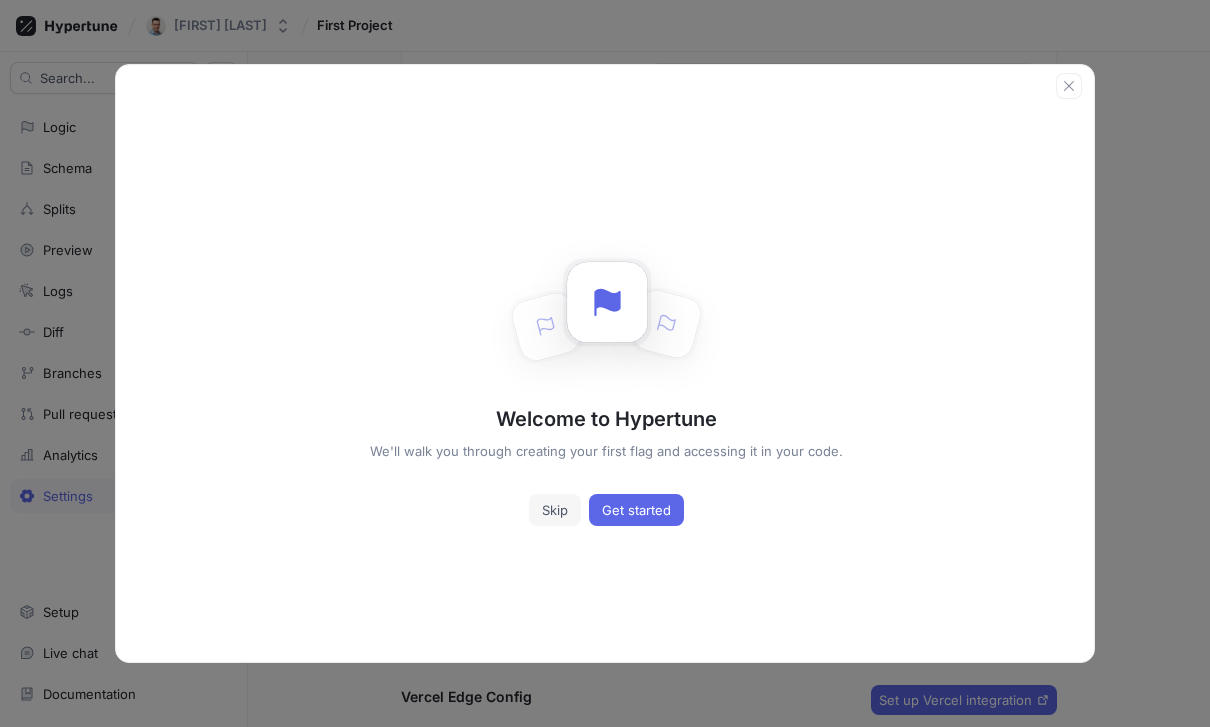 click on "Skip" at bounding box center [555, 510] 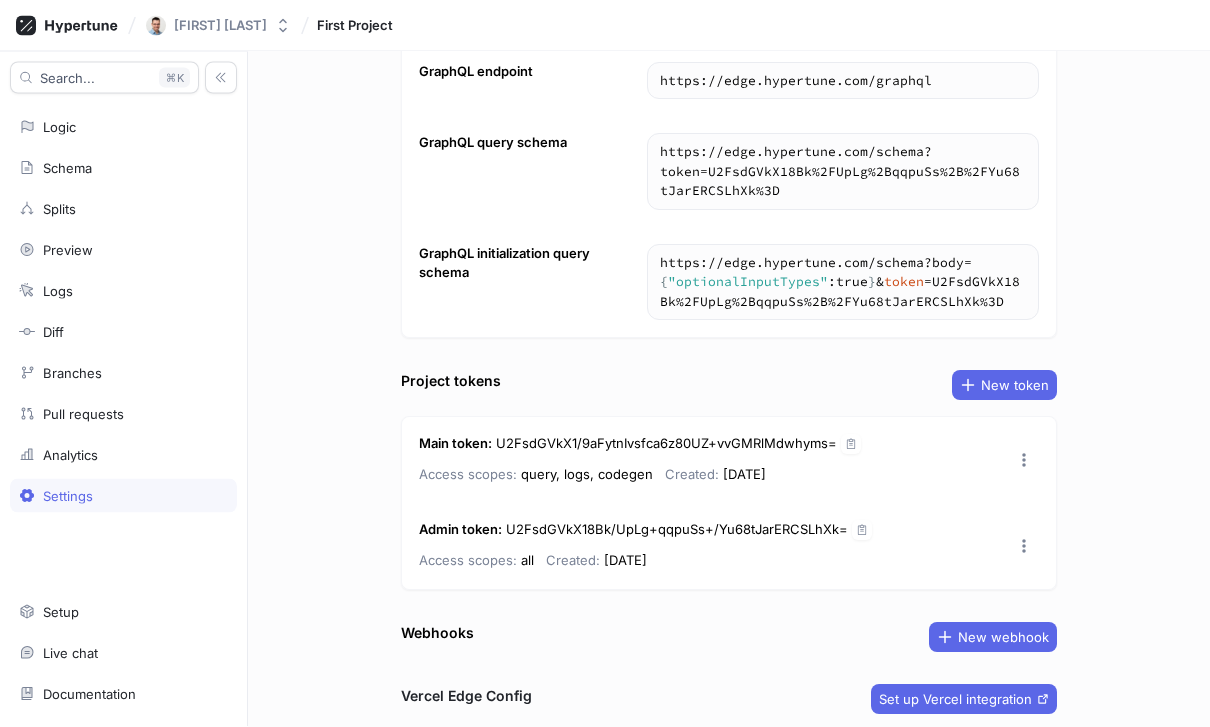 scroll, scrollTop: 64, scrollLeft: 0, axis: vertical 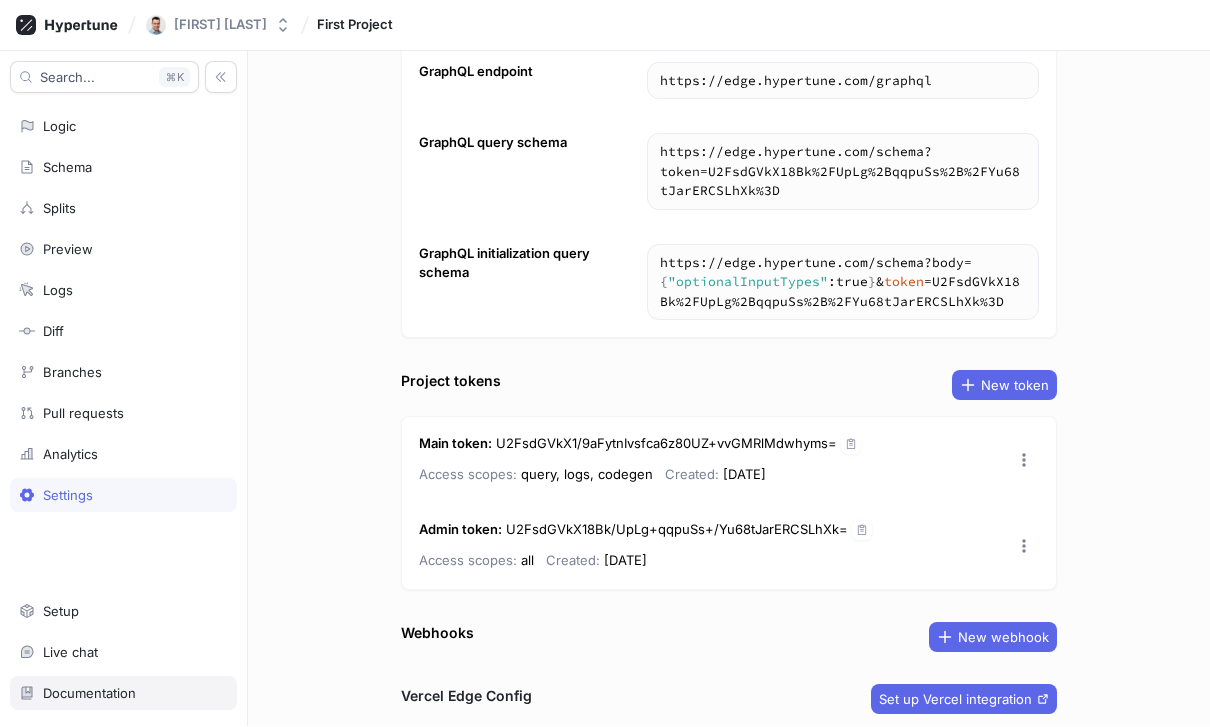 click on "Documentation" at bounding box center [123, 694] 